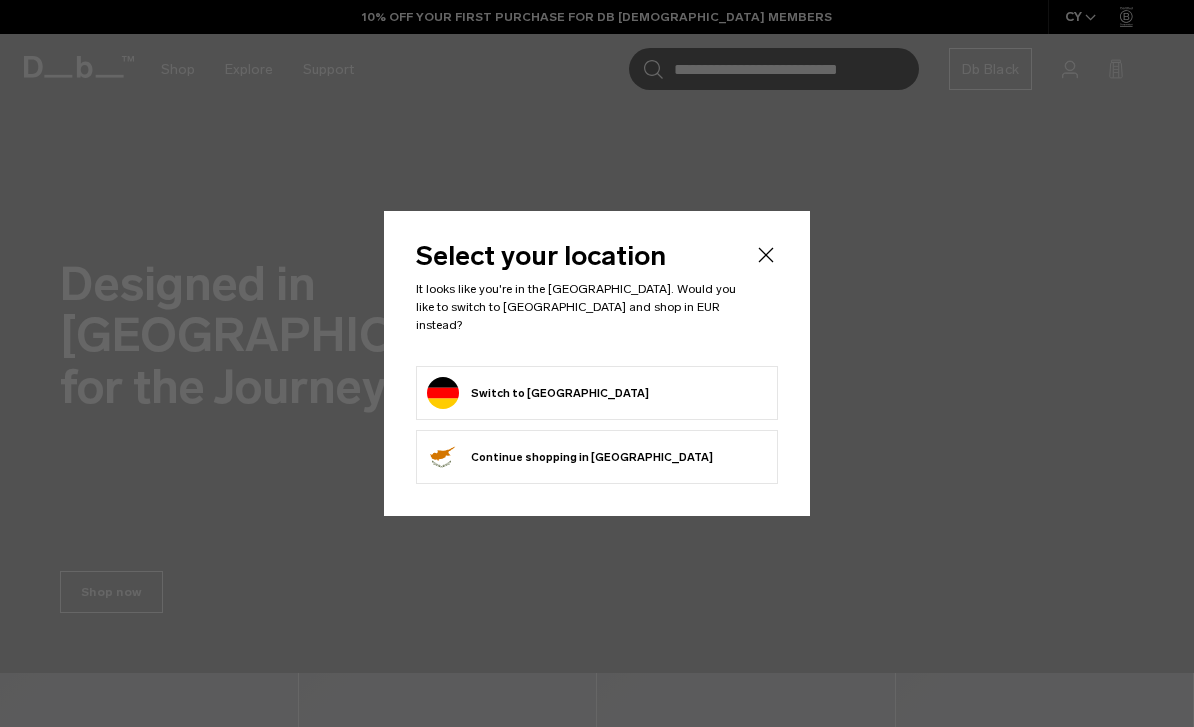 scroll, scrollTop: 0, scrollLeft: 0, axis: both 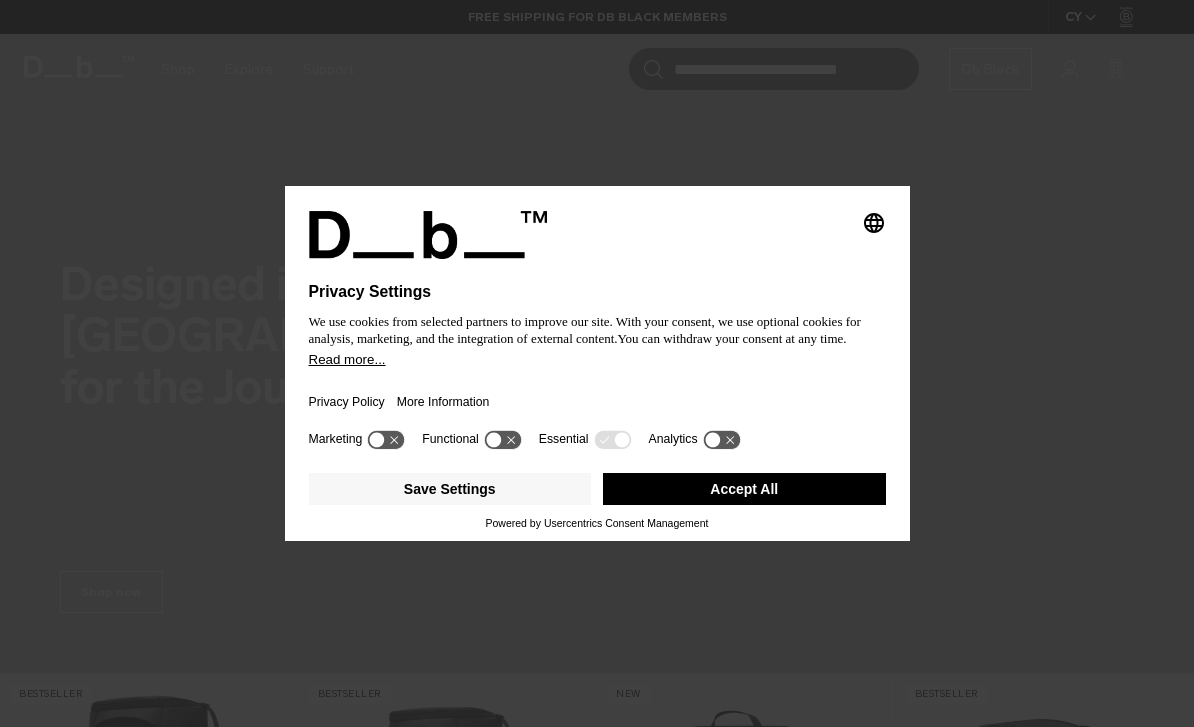 click on "Save Settings" at bounding box center [450, 489] 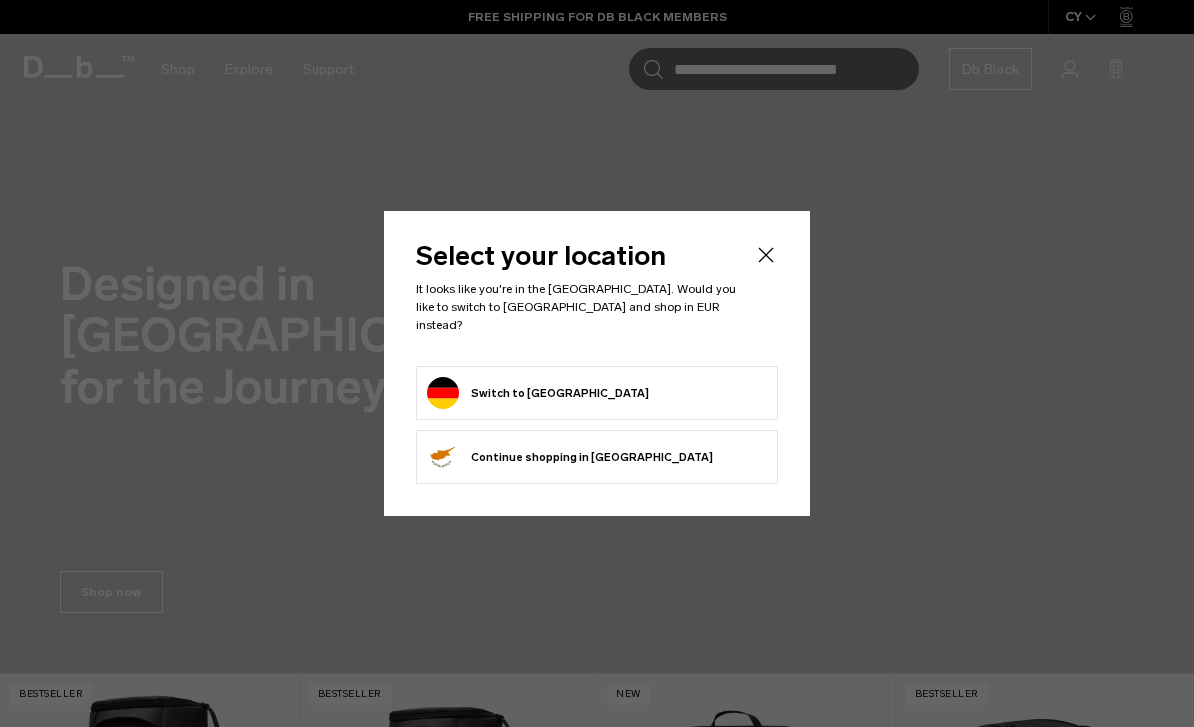 click on "Switch to Germany" at bounding box center [597, 393] 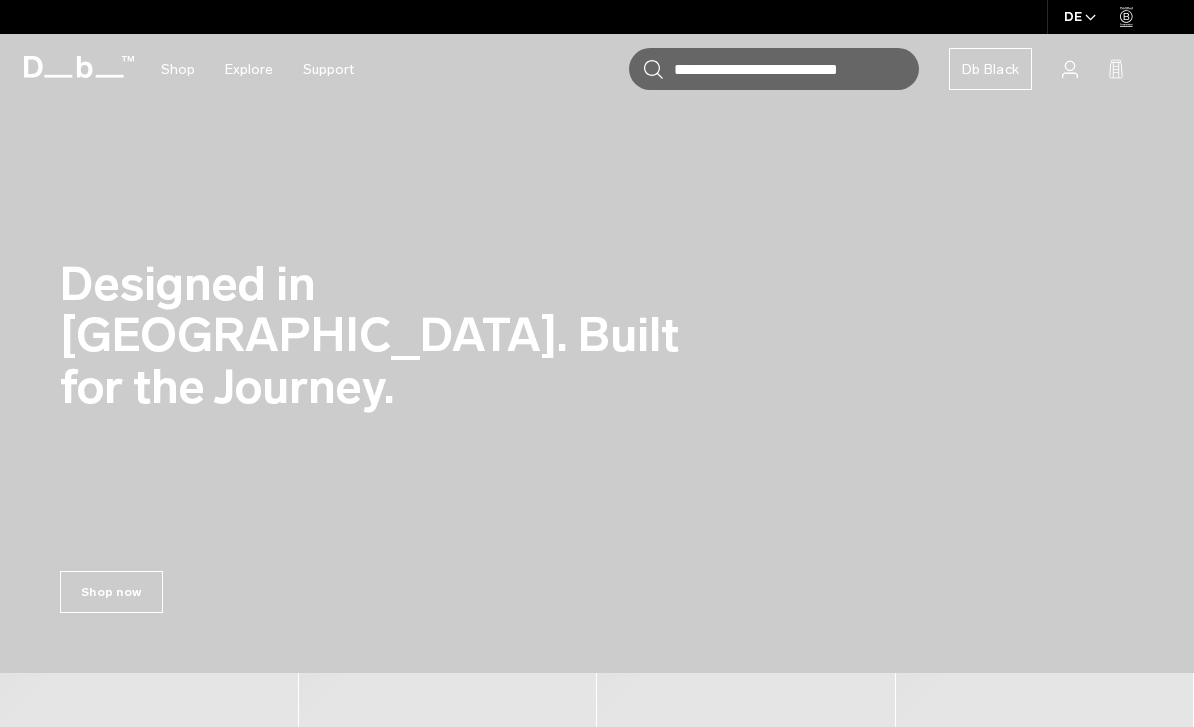 scroll, scrollTop: 0, scrollLeft: 0, axis: both 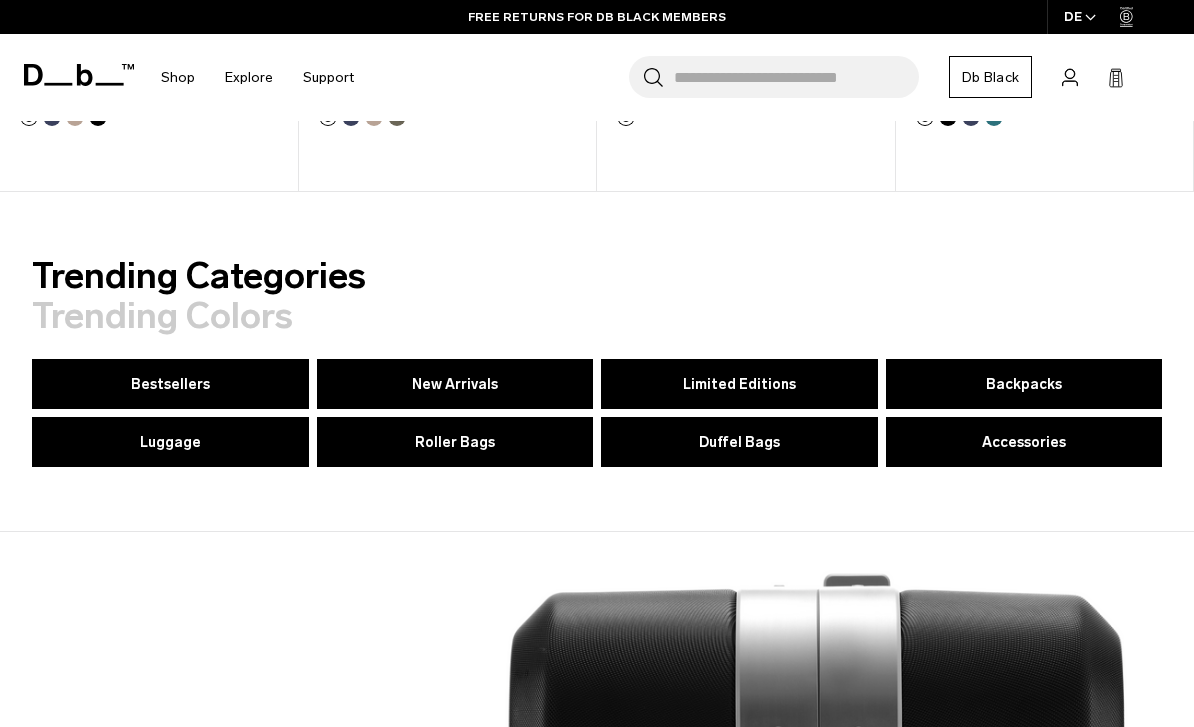 click on "Backpacks" at bounding box center (1024, 384) 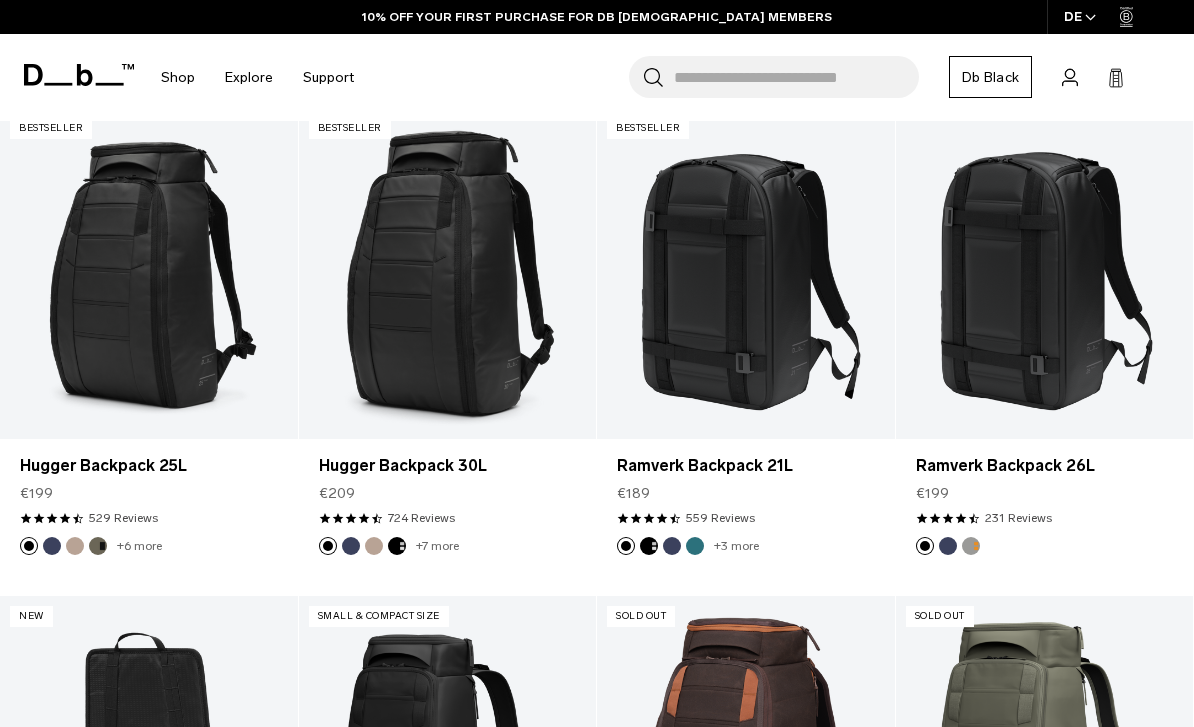 scroll, scrollTop: 365, scrollLeft: 0, axis: vertical 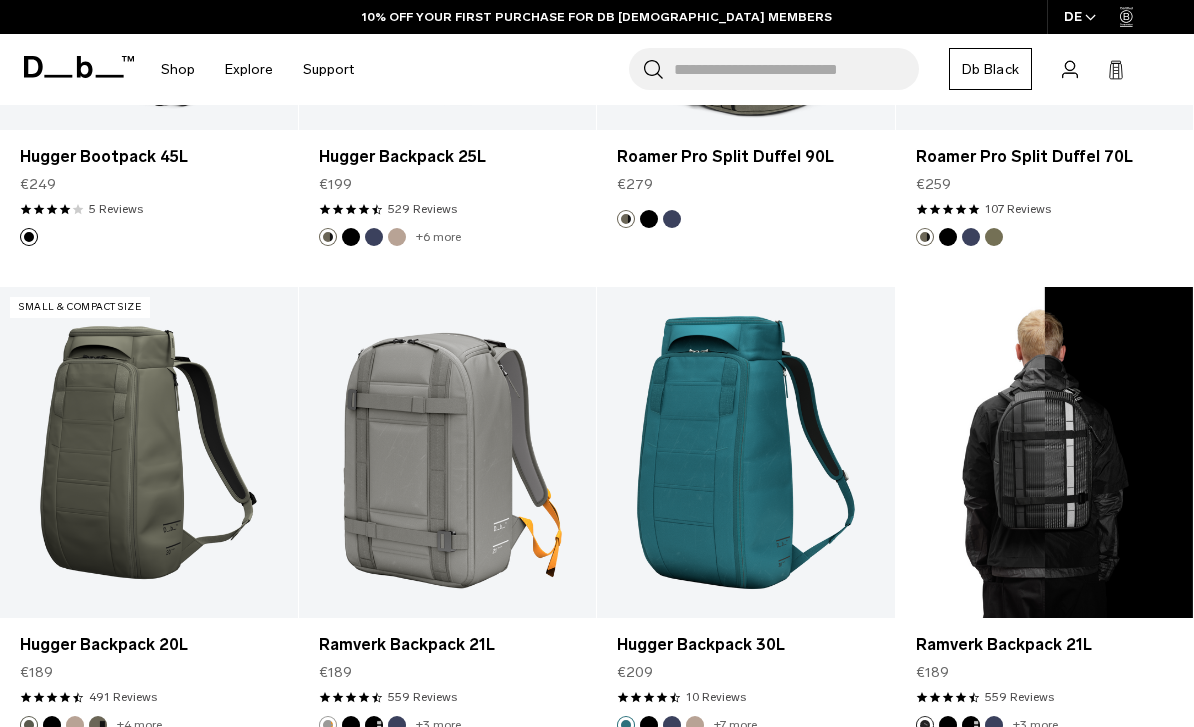 click at bounding box center (1045, 452) 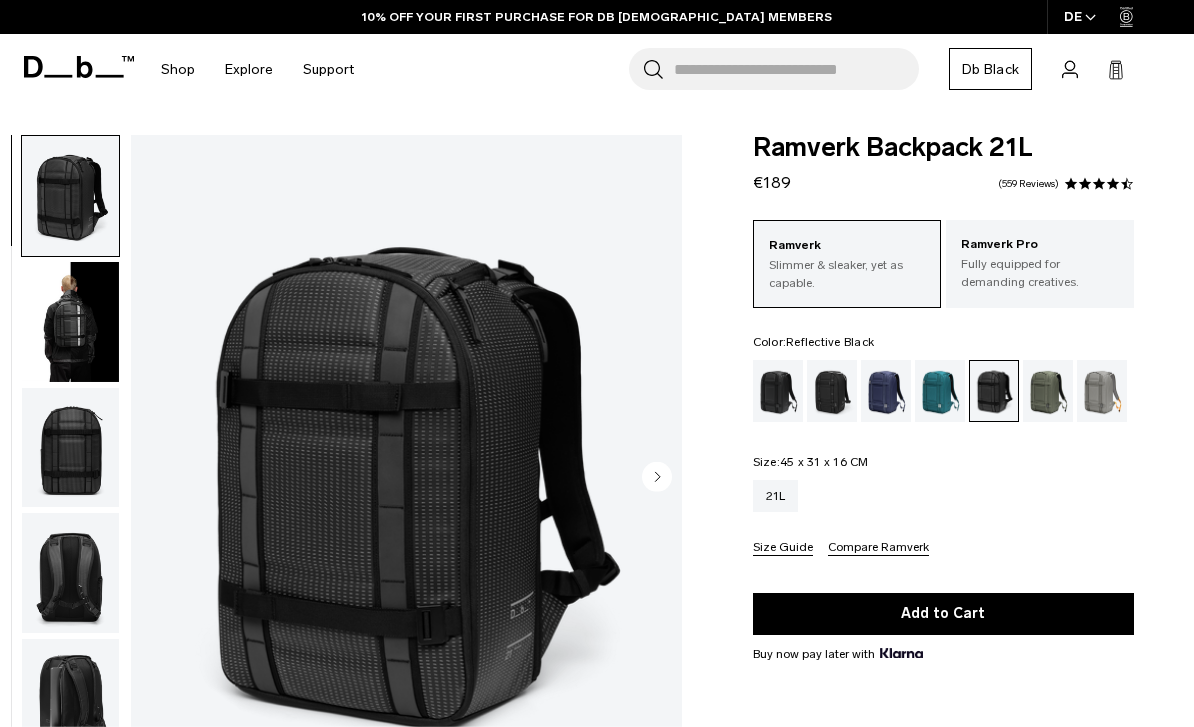 scroll, scrollTop: 0, scrollLeft: 0, axis: both 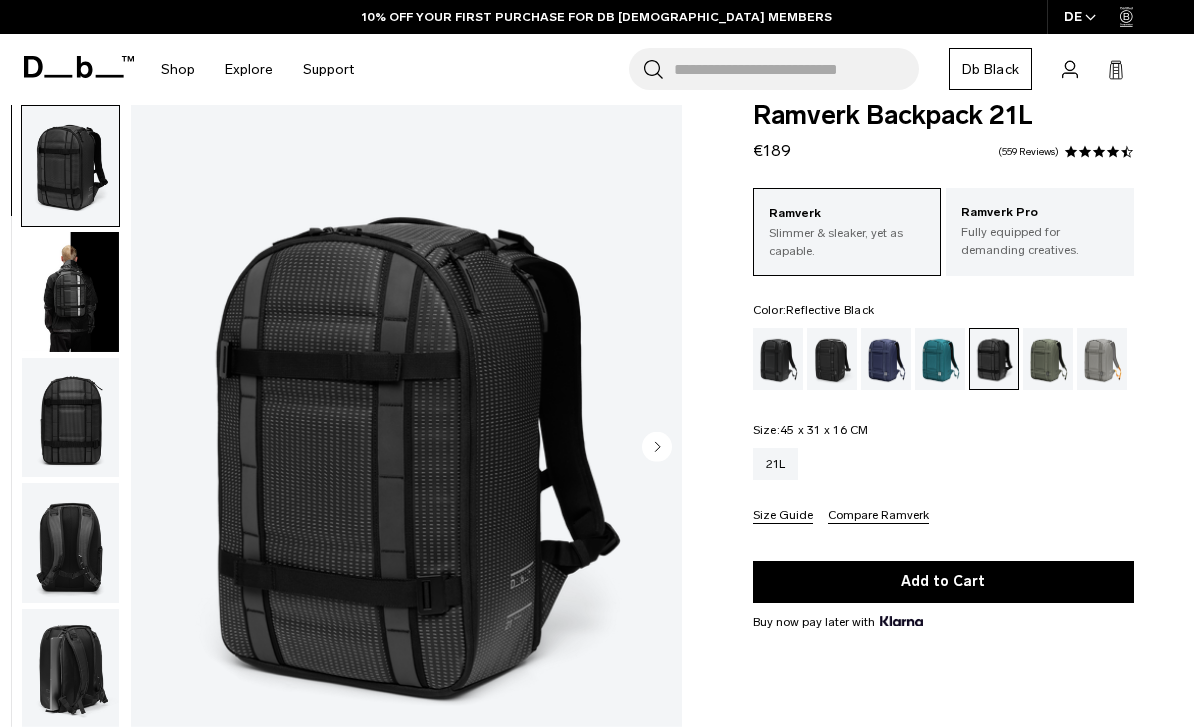 click 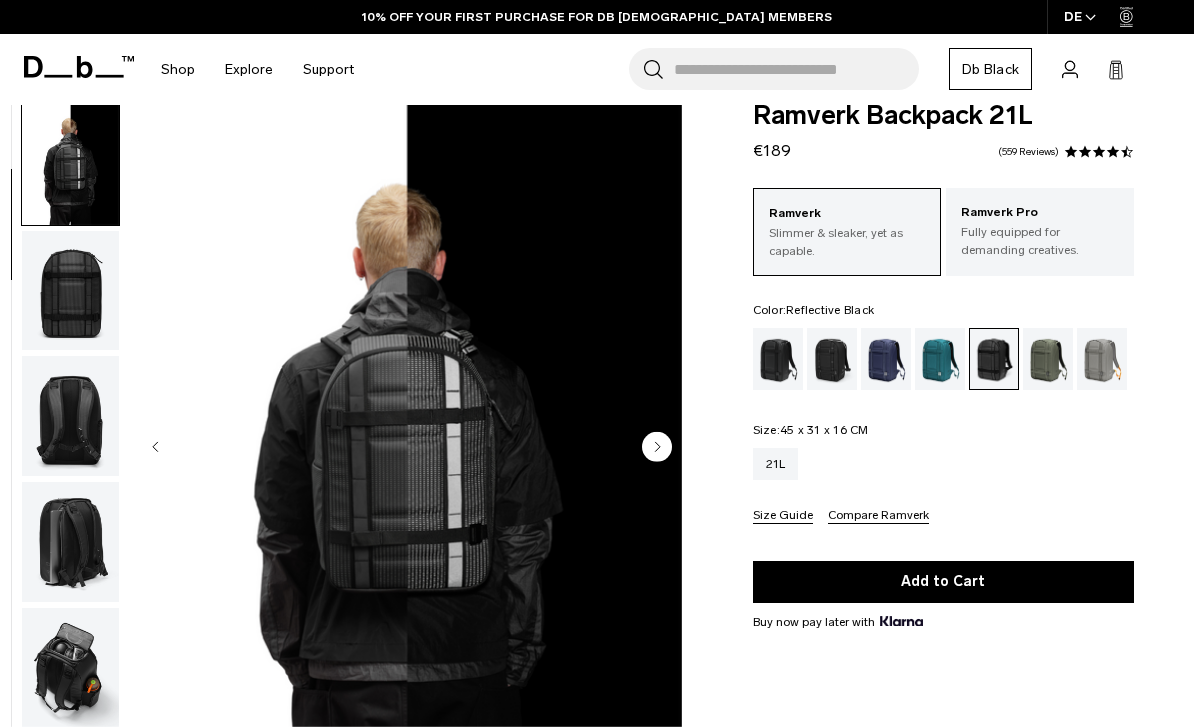 click 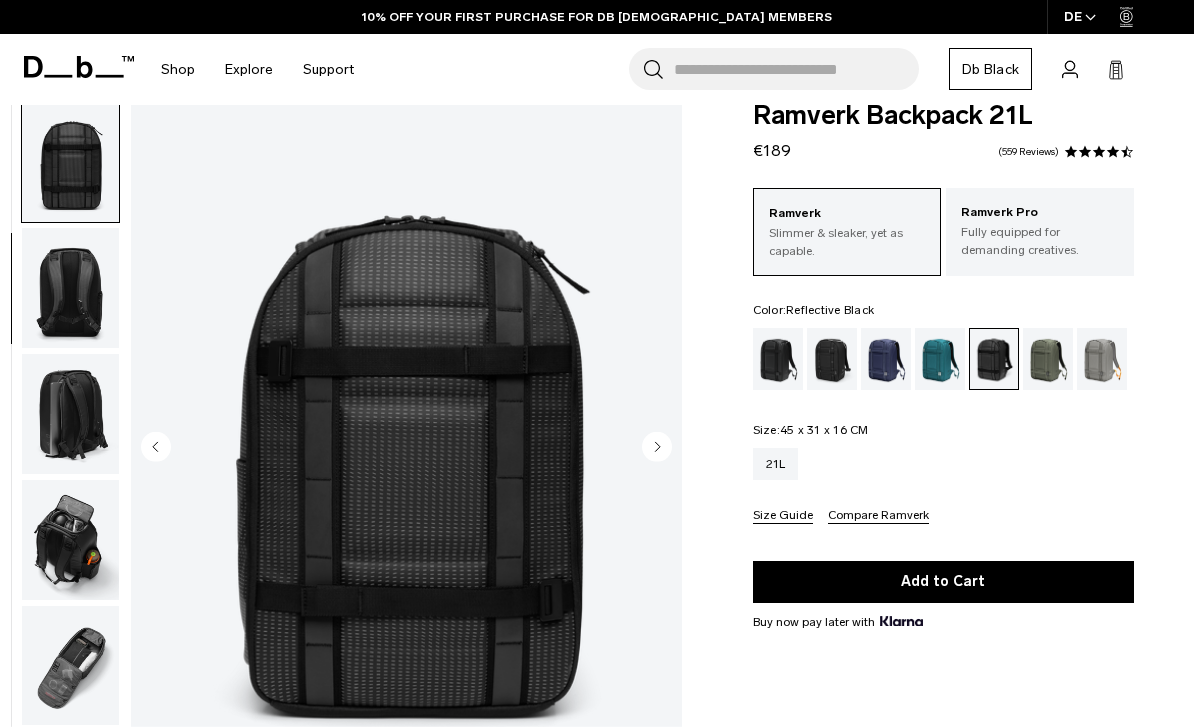 click 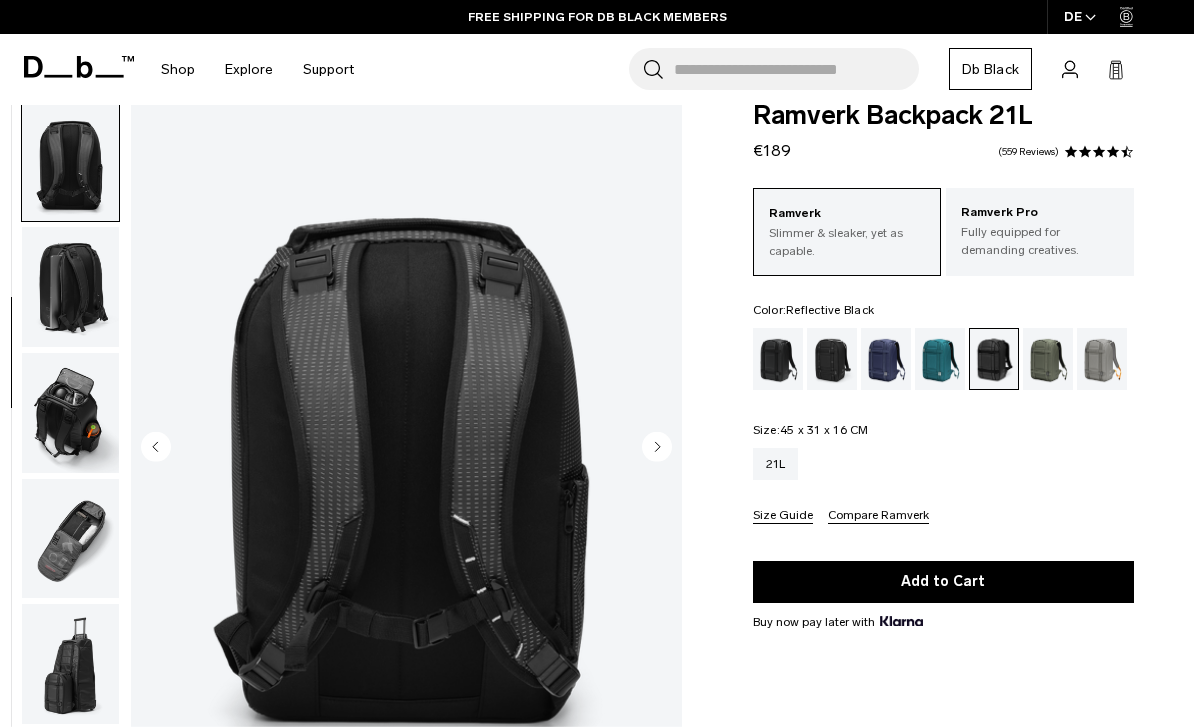 click 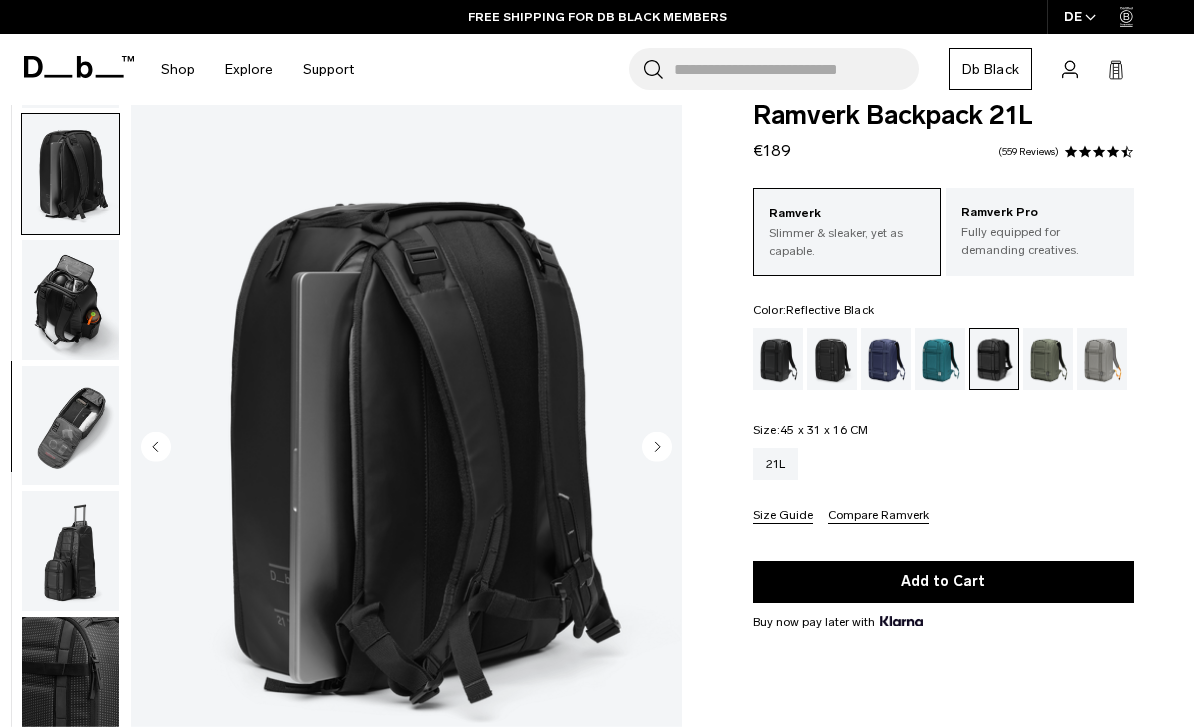 scroll, scrollTop: 509, scrollLeft: 0, axis: vertical 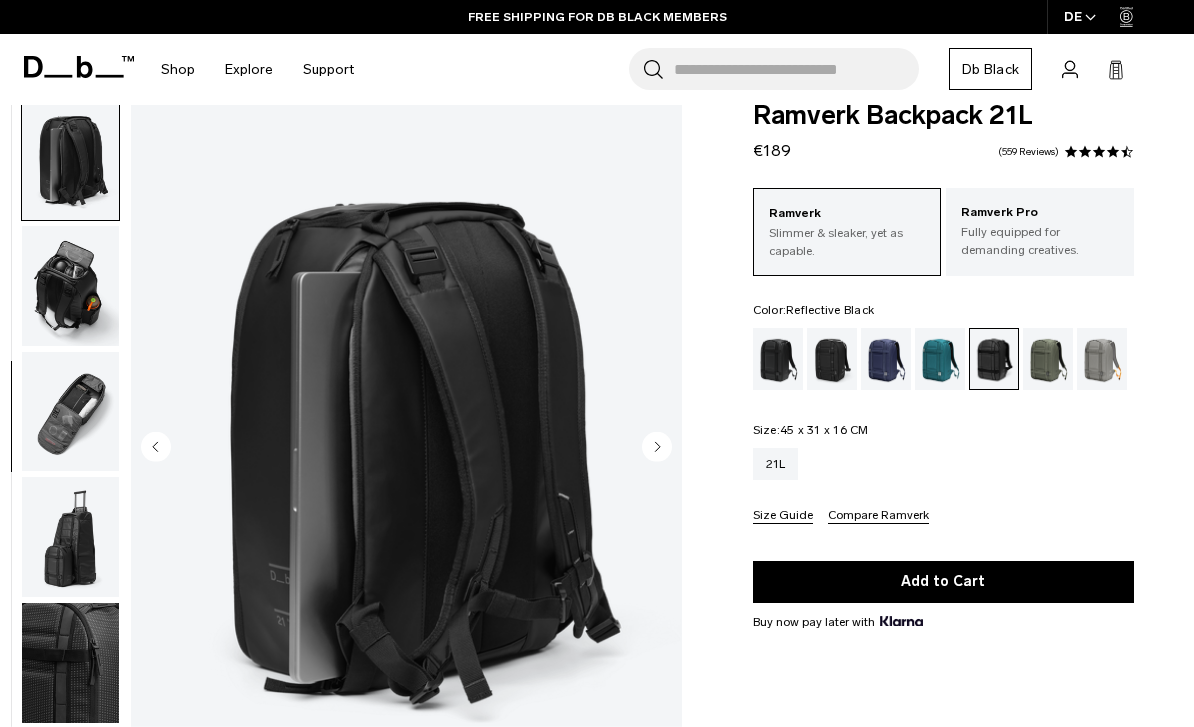 click 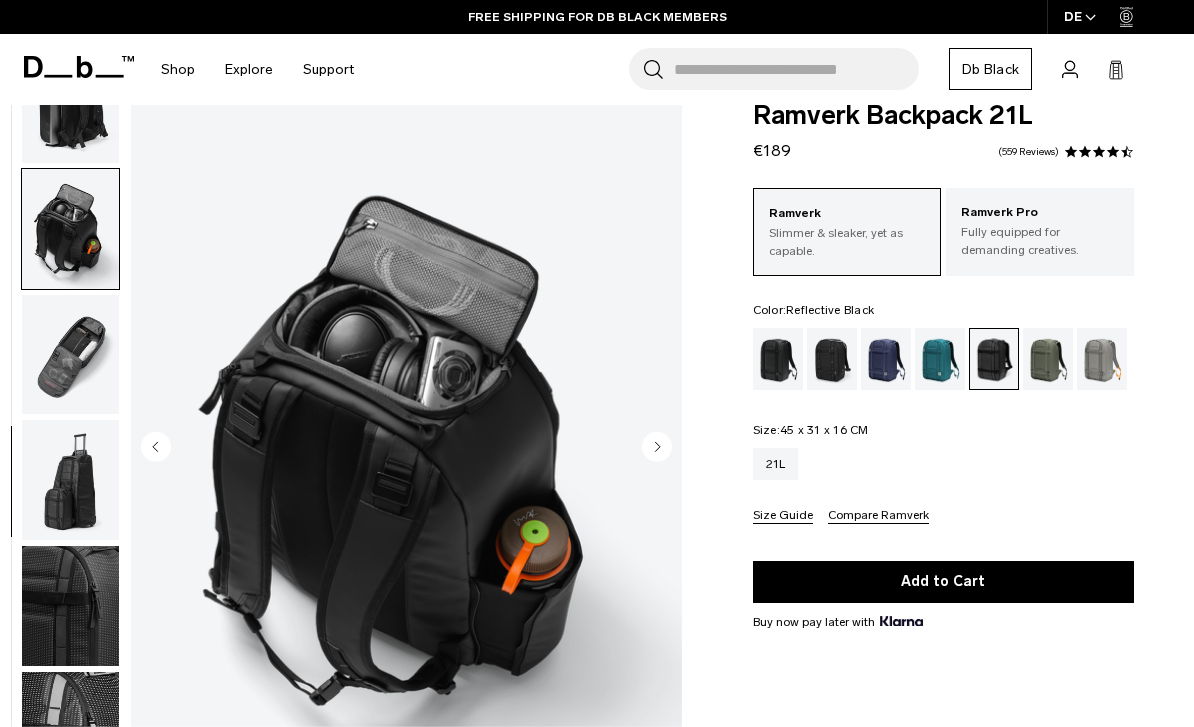 scroll, scrollTop: 581, scrollLeft: 0, axis: vertical 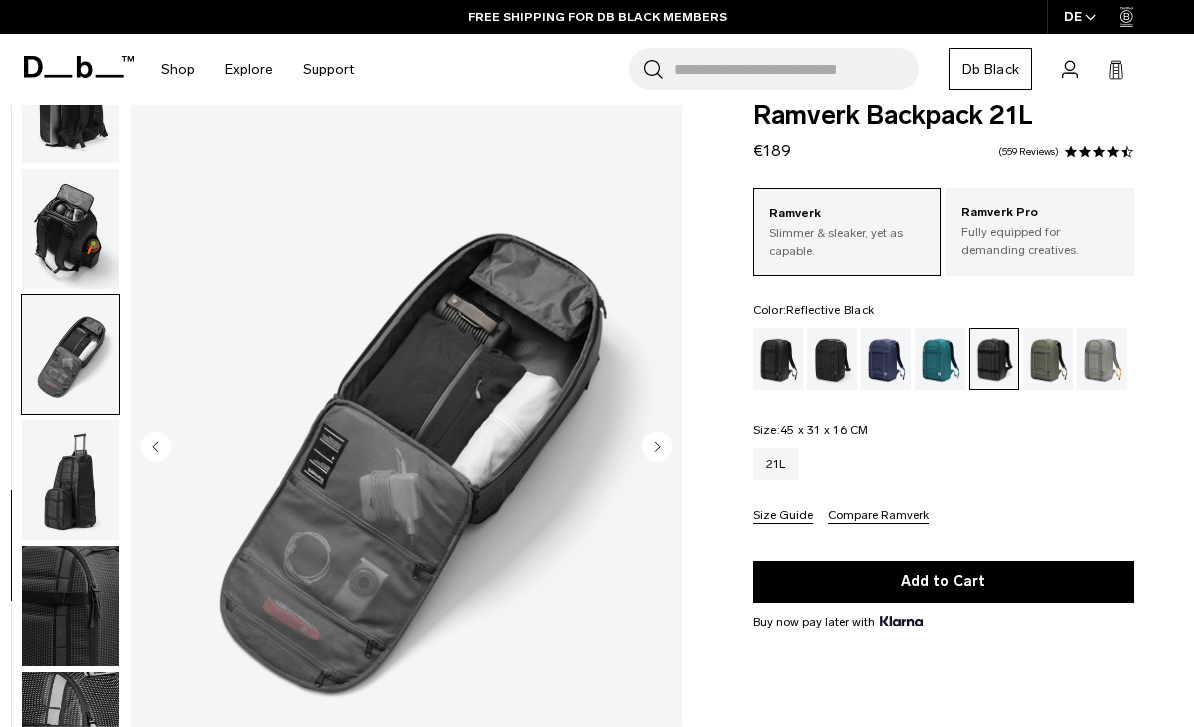 click 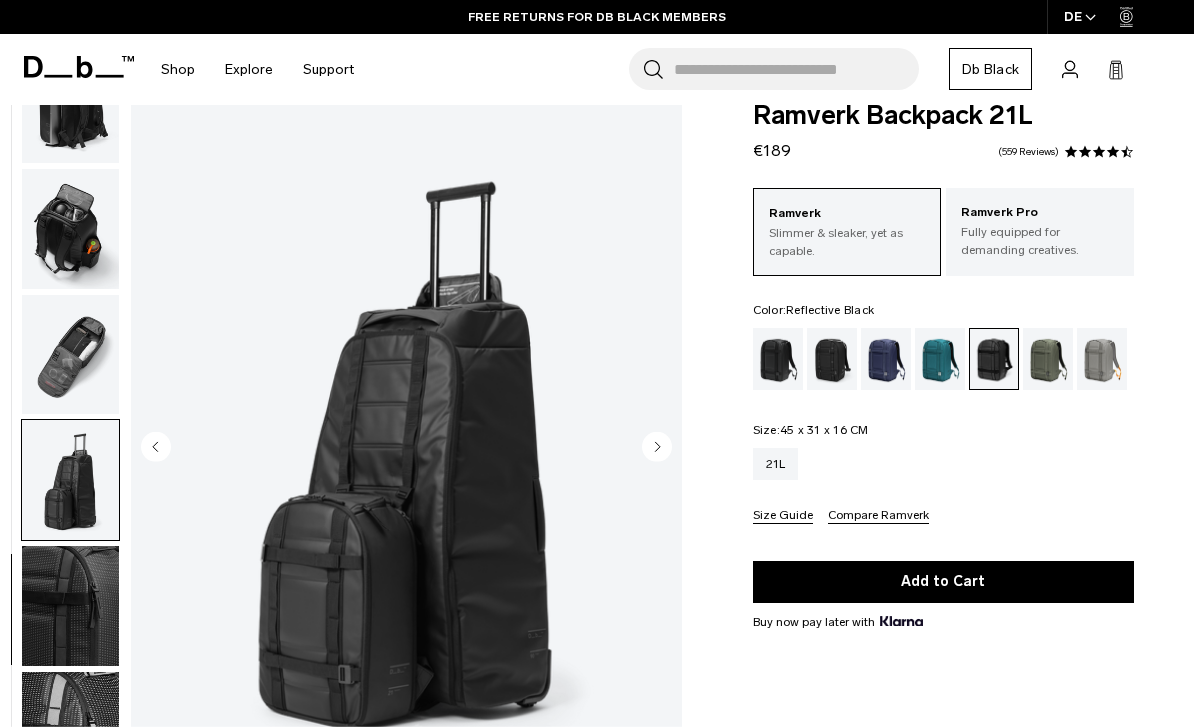 click at bounding box center [406, 449] 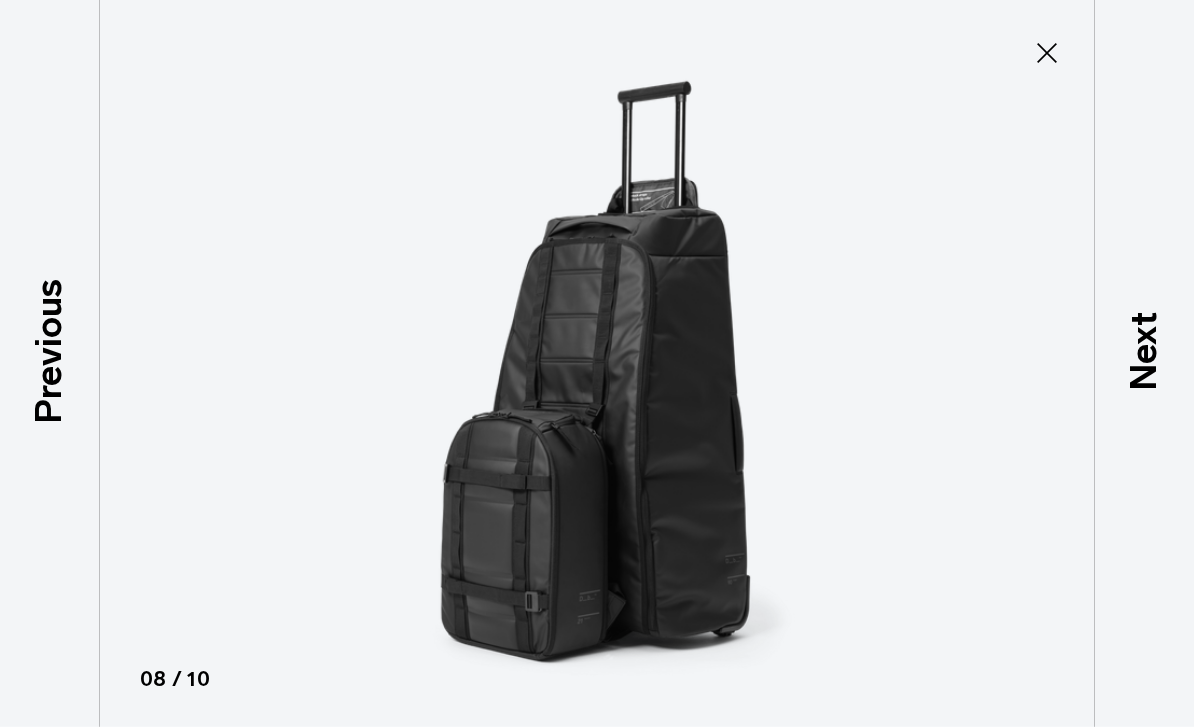 click 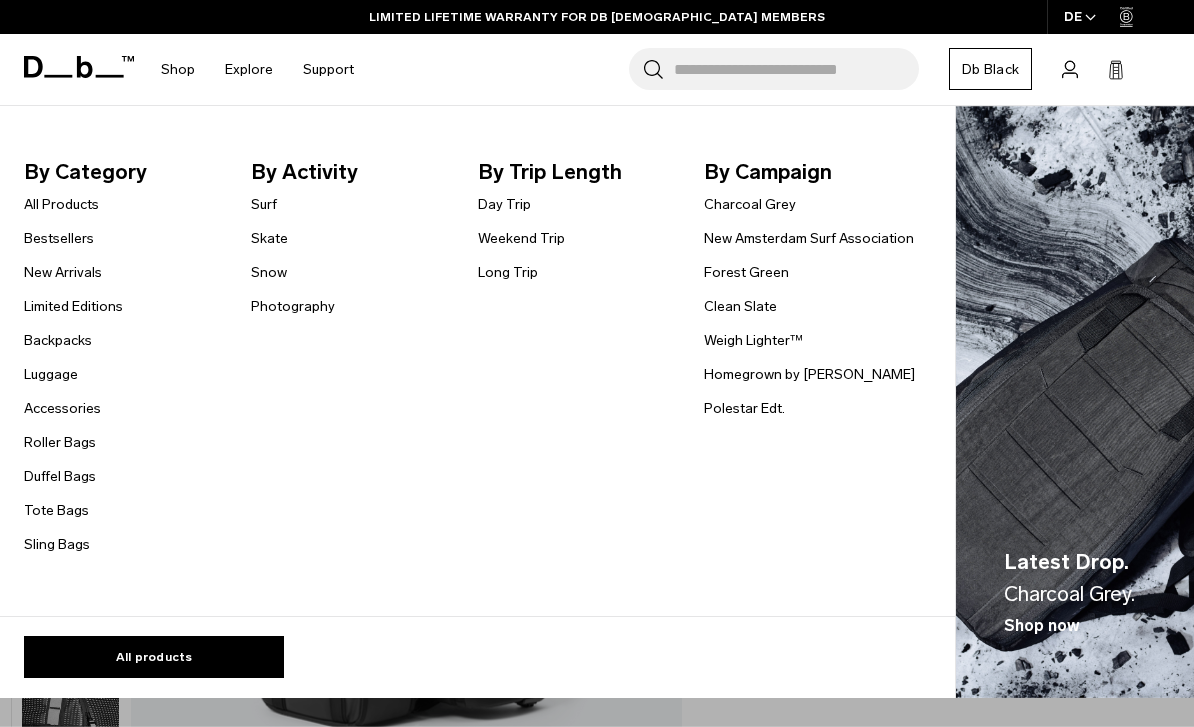 click on "Photography" at bounding box center [293, 306] 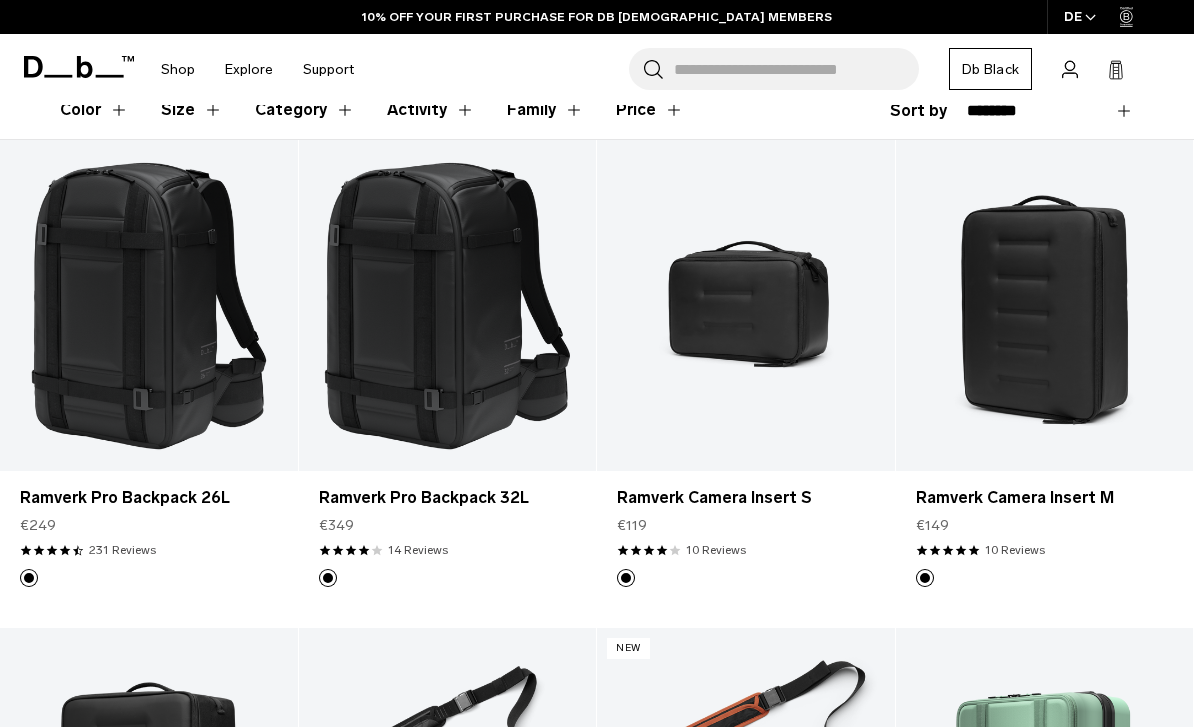 scroll, scrollTop: 0, scrollLeft: 0, axis: both 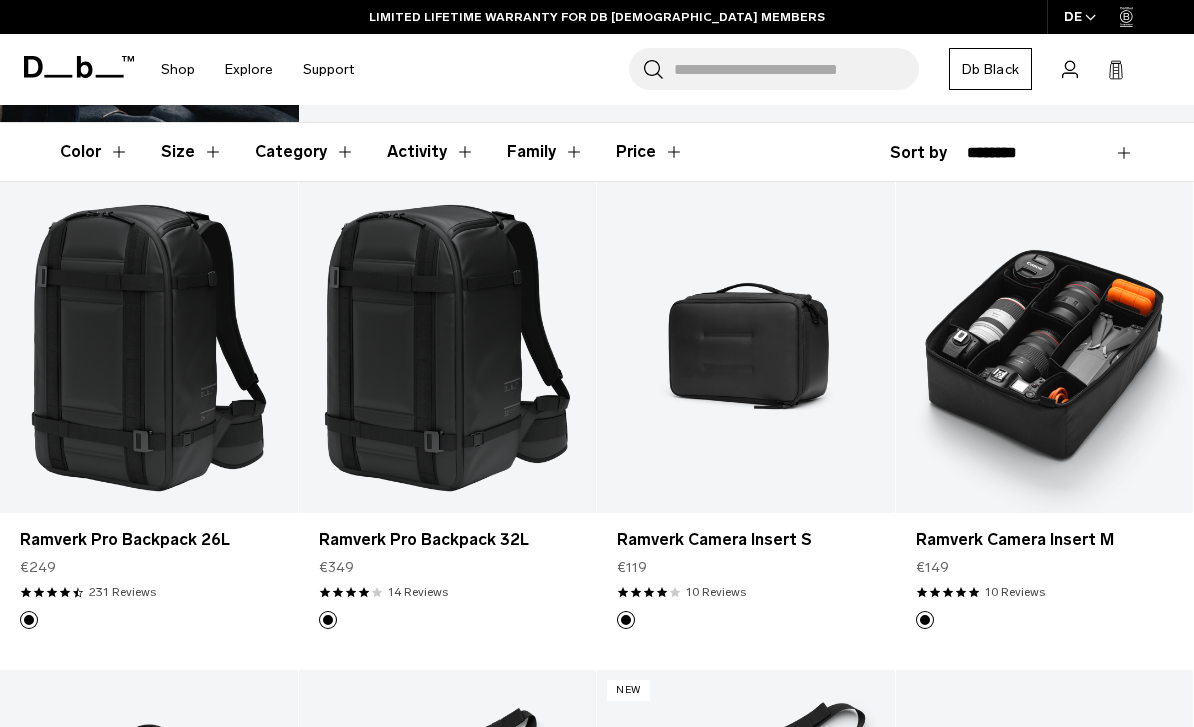 click at bounding box center [1045, 347] 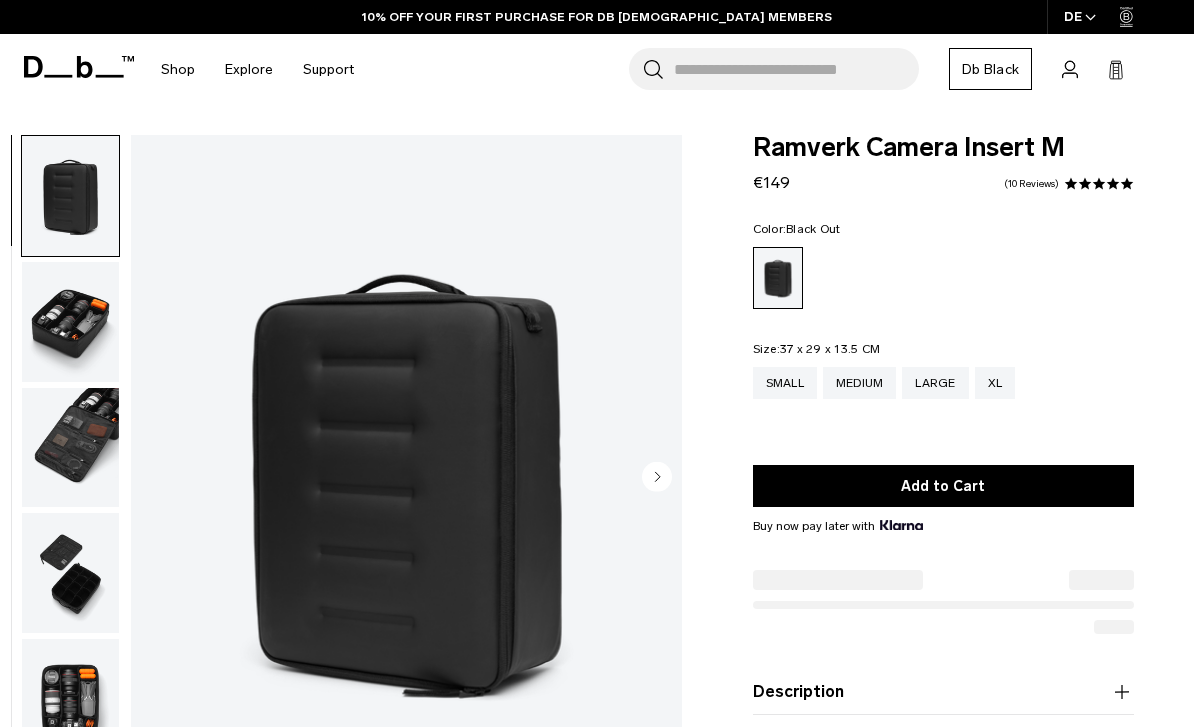 scroll, scrollTop: 0, scrollLeft: 0, axis: both 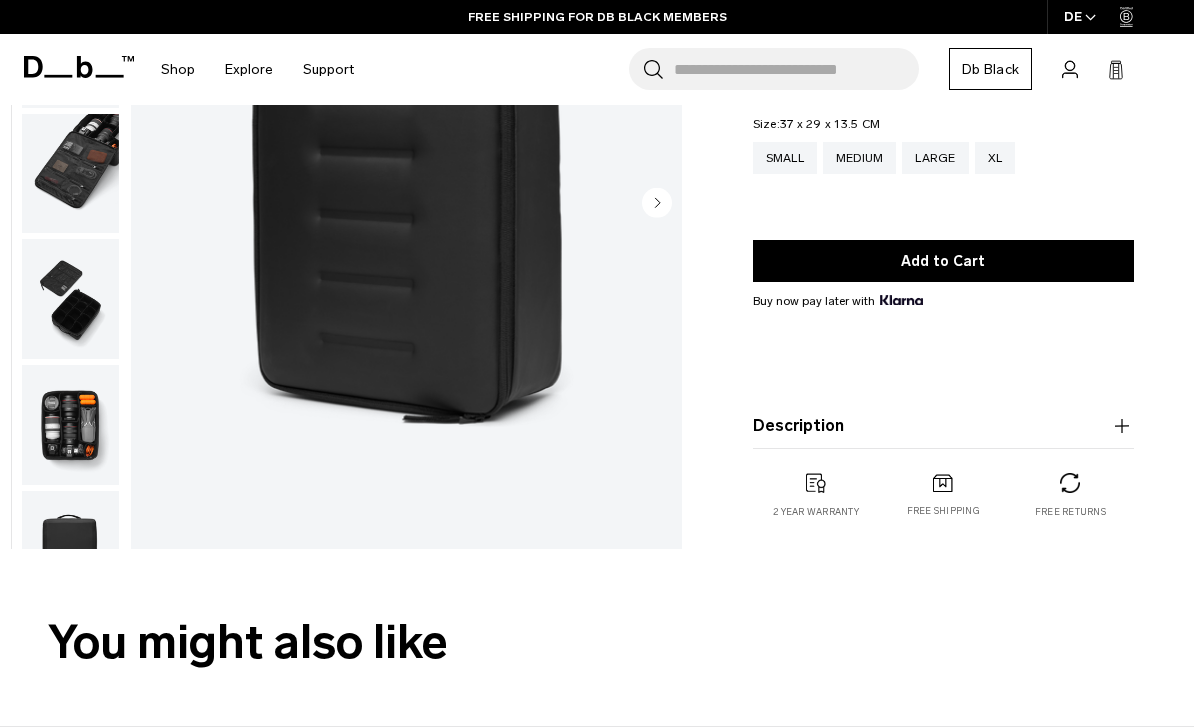 click 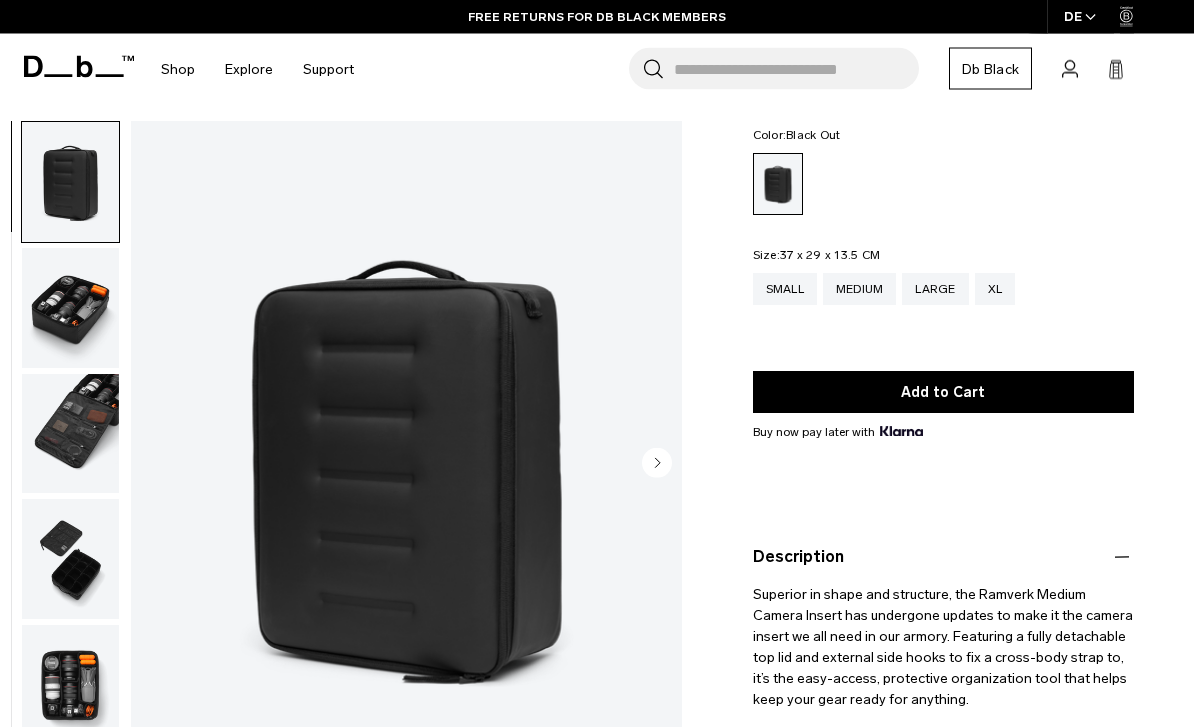 scroll, scrollTop: 0, scrollLeft: 0, axis: both 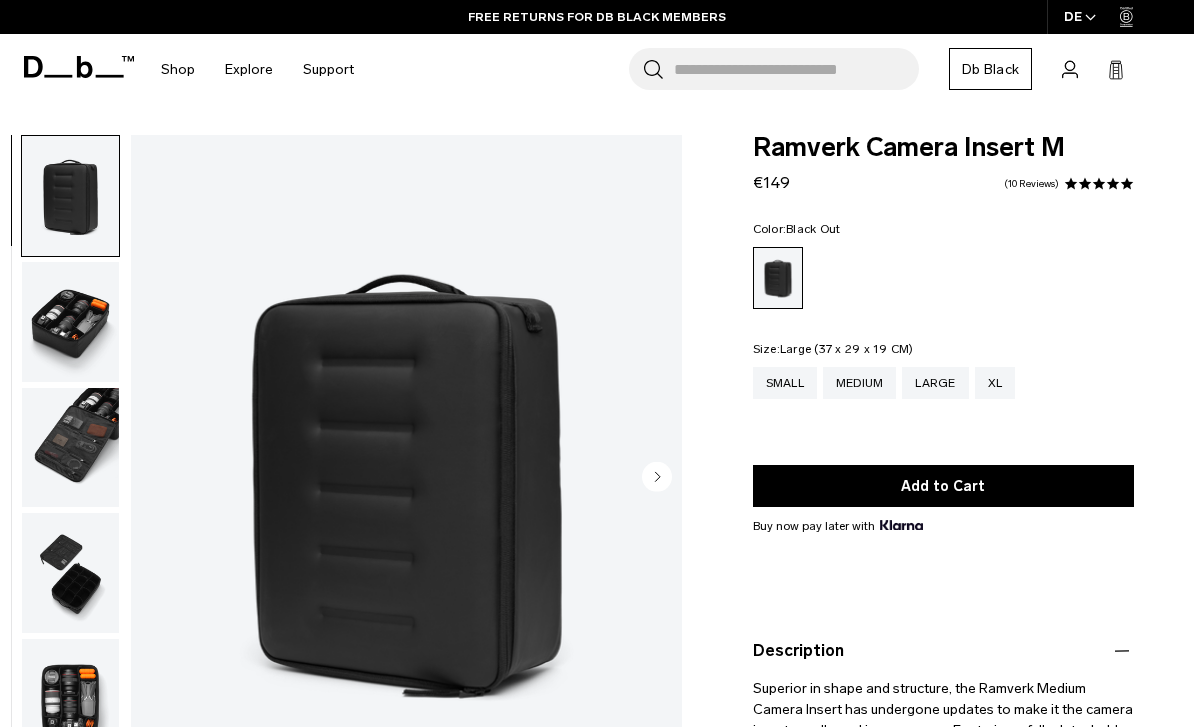 click on "Large" at bounding box center [935, 383] 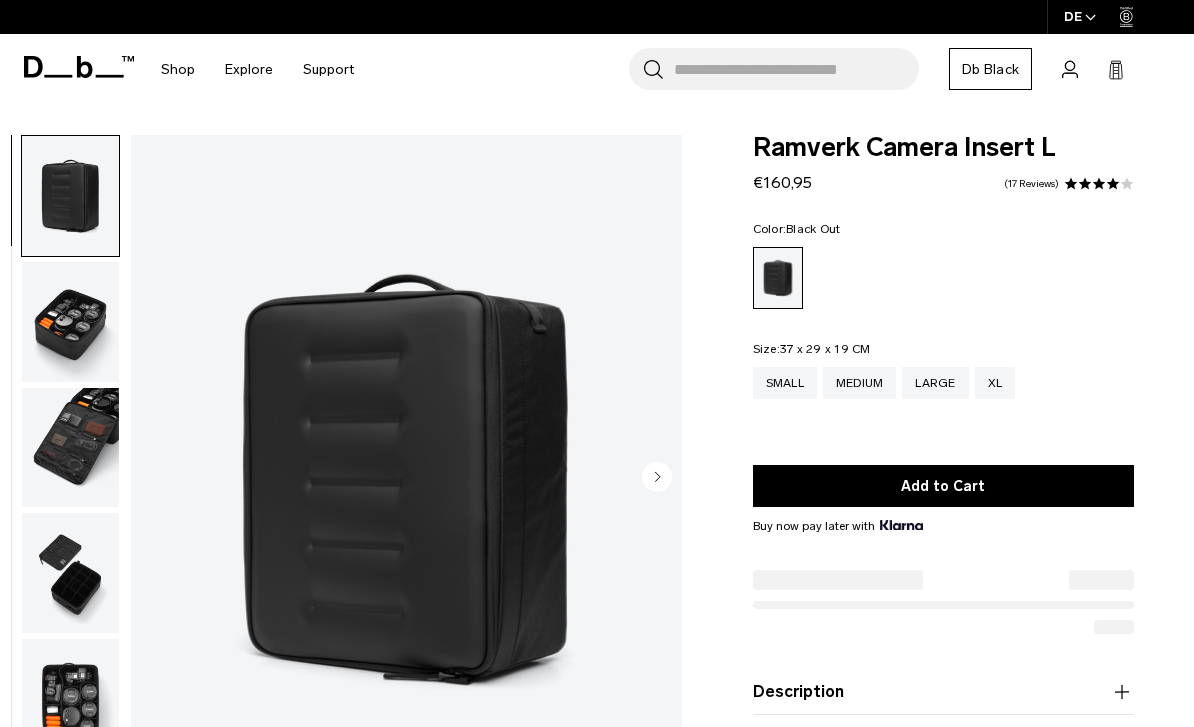 scroll, scrollTop: 0, scrollLeft: 0, axis: both 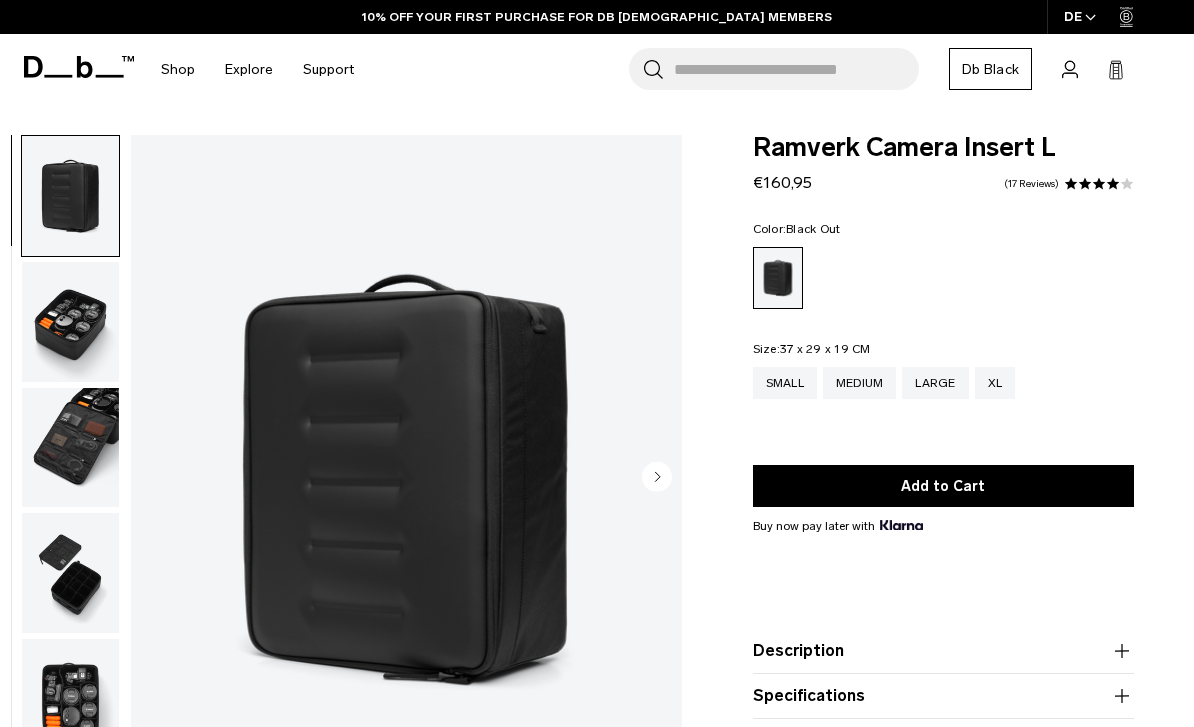 click at bounding box center [70, 322] 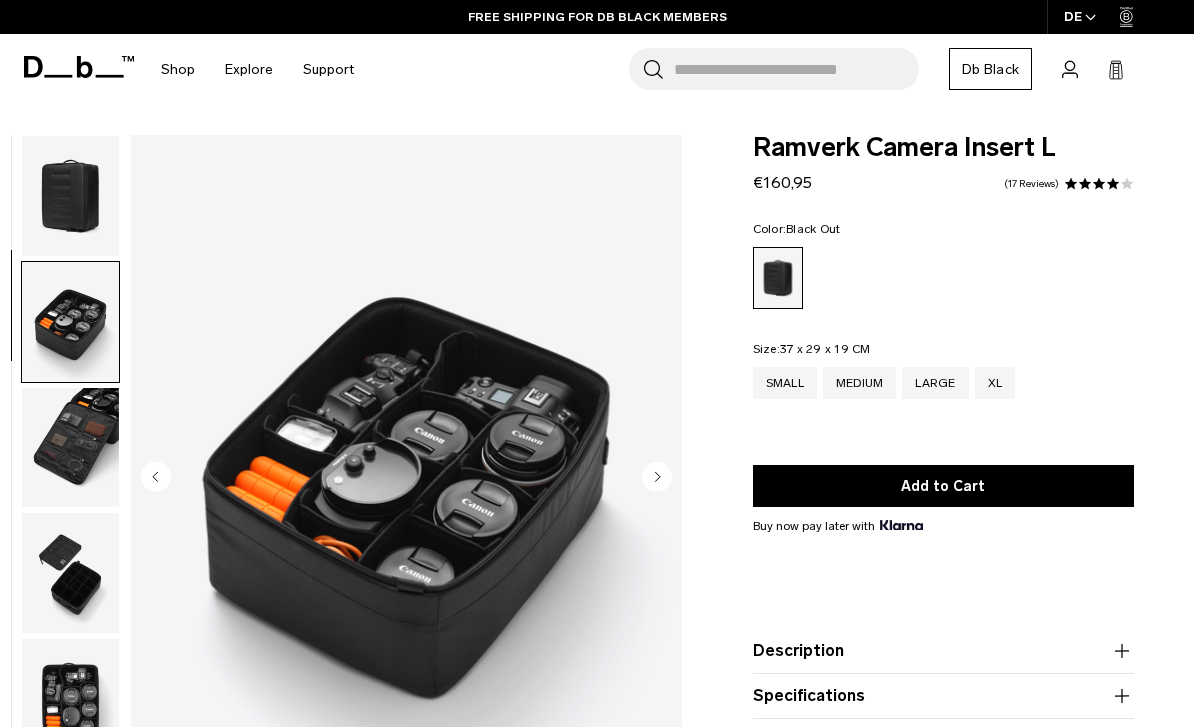 scroll, scrollTop: 0, scrollLeft: 0, axis: both 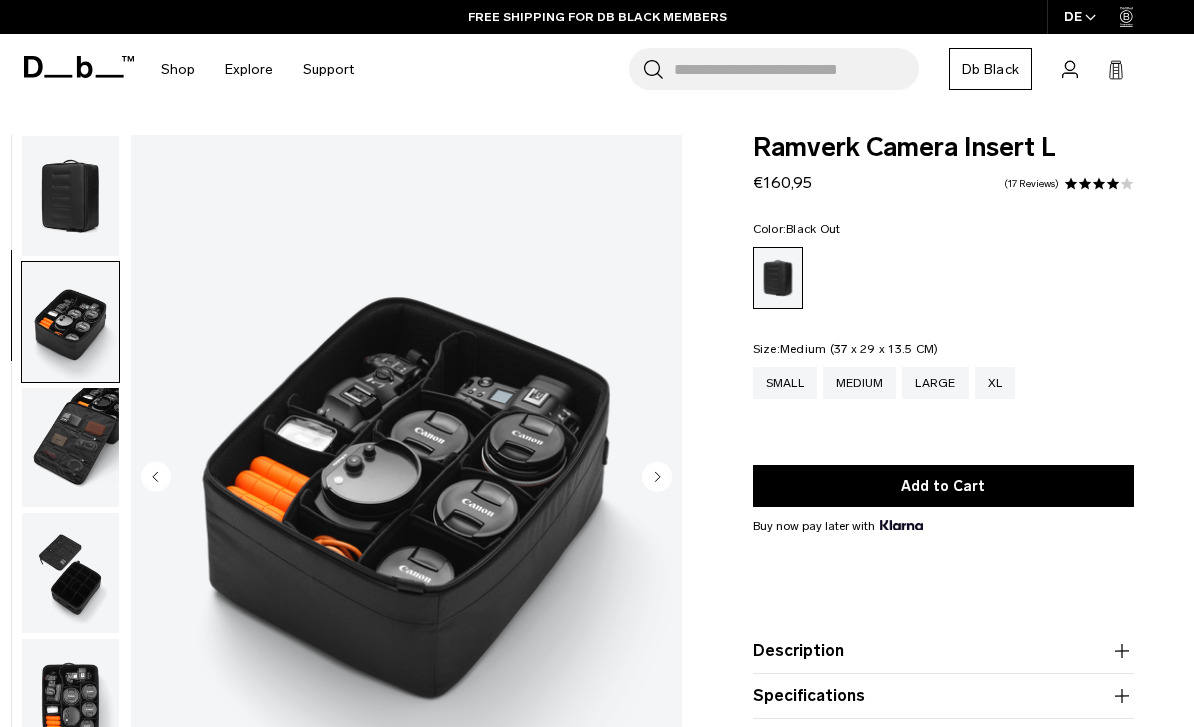 click on "Medium" at bounding box center (860, 383) 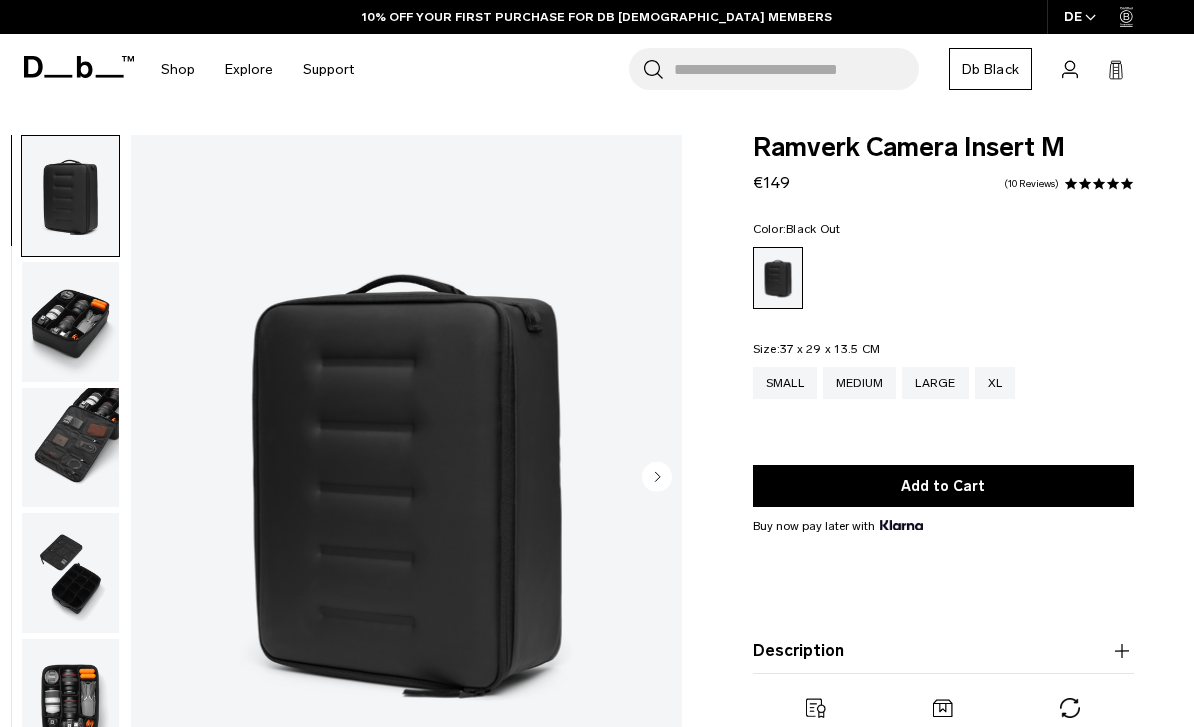 scroll, scrollTop: 0, scrollLeft: 0, axis: both 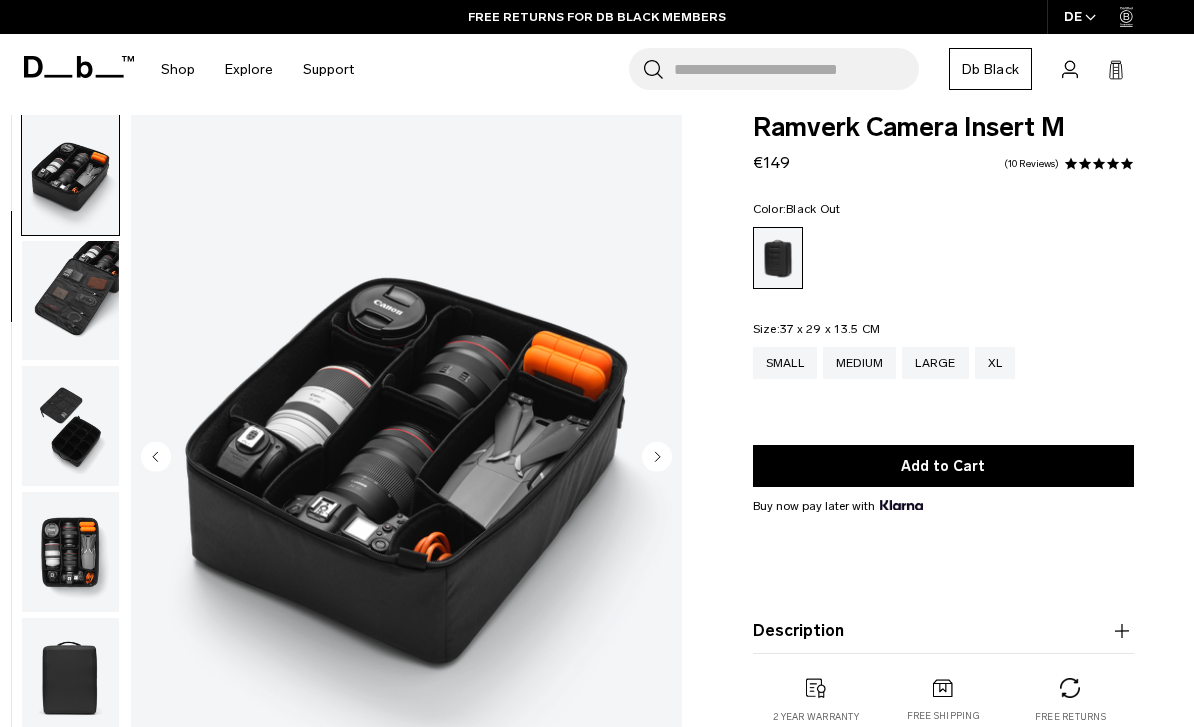 click on "Add to Cart" at bounding box center (943, 466) 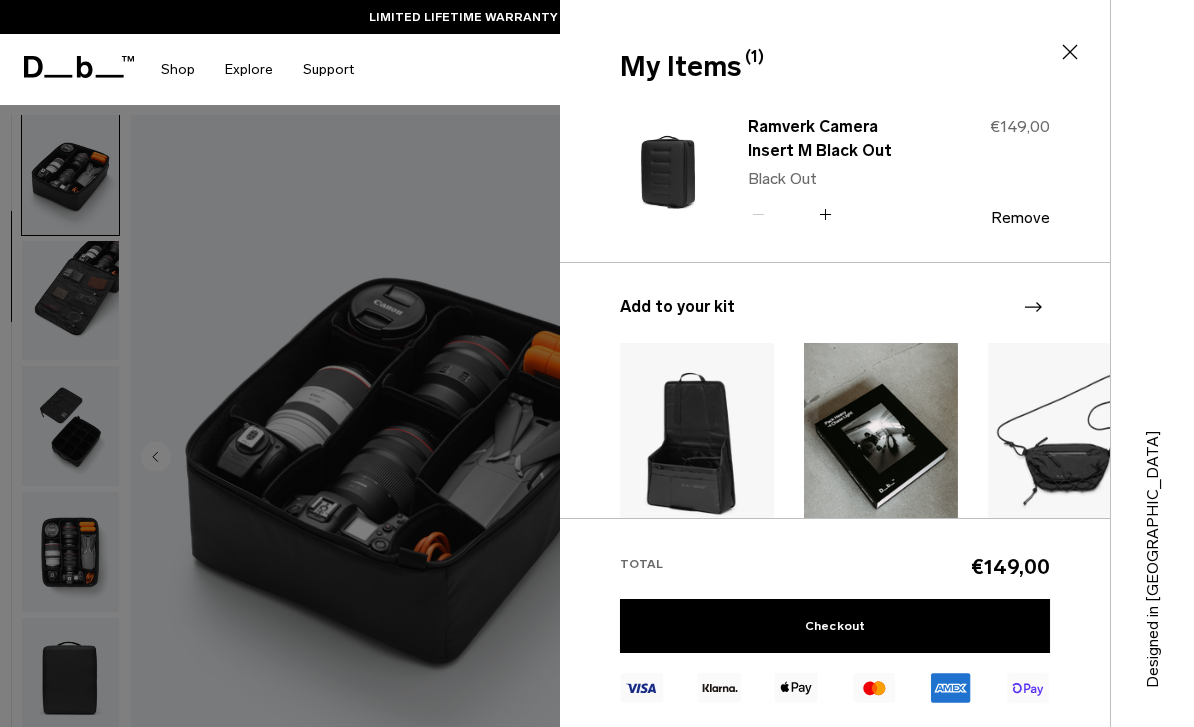 click 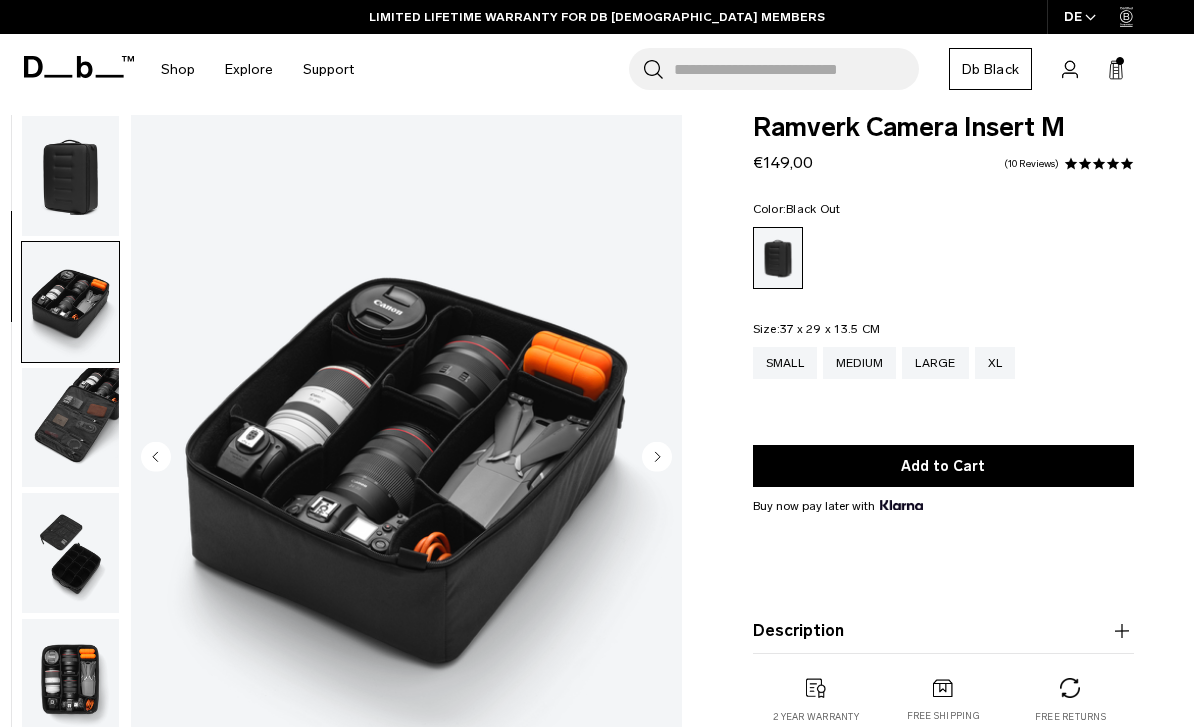scroll, scrollTop: 0, scrollLeft: 0, axis: both 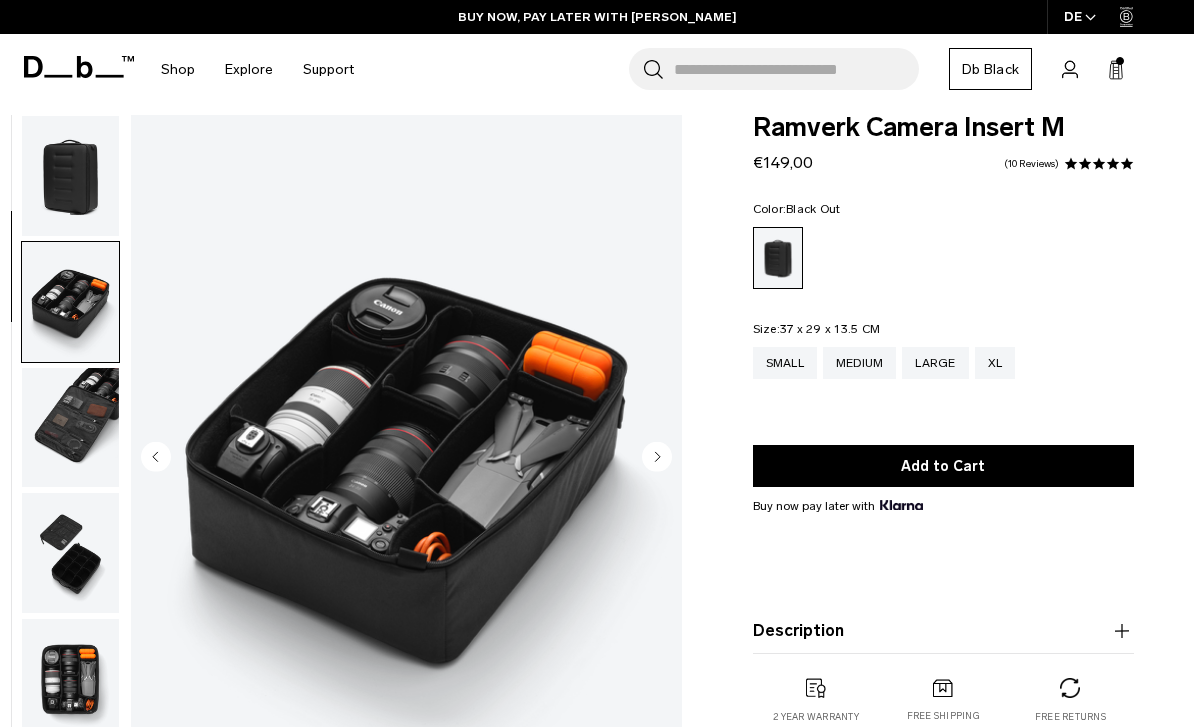 click at bounding box center (70, 428) 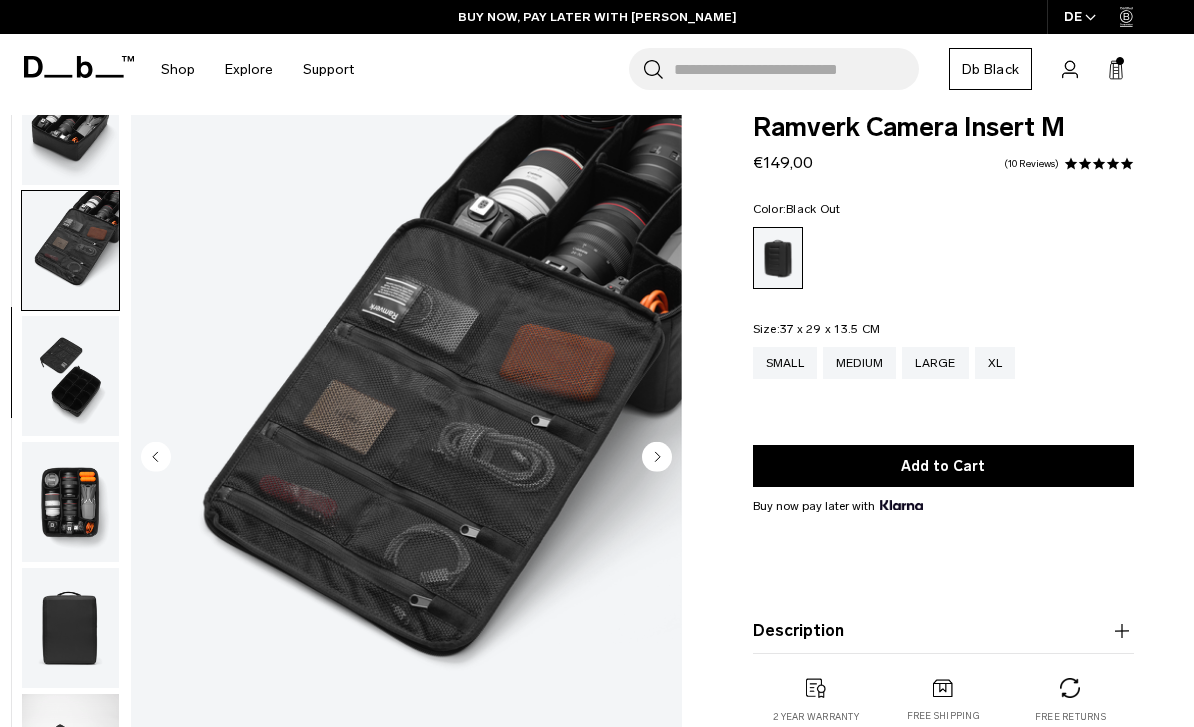 scroll, scrollTop: 199, scrollLeft: 0, axis: vertical 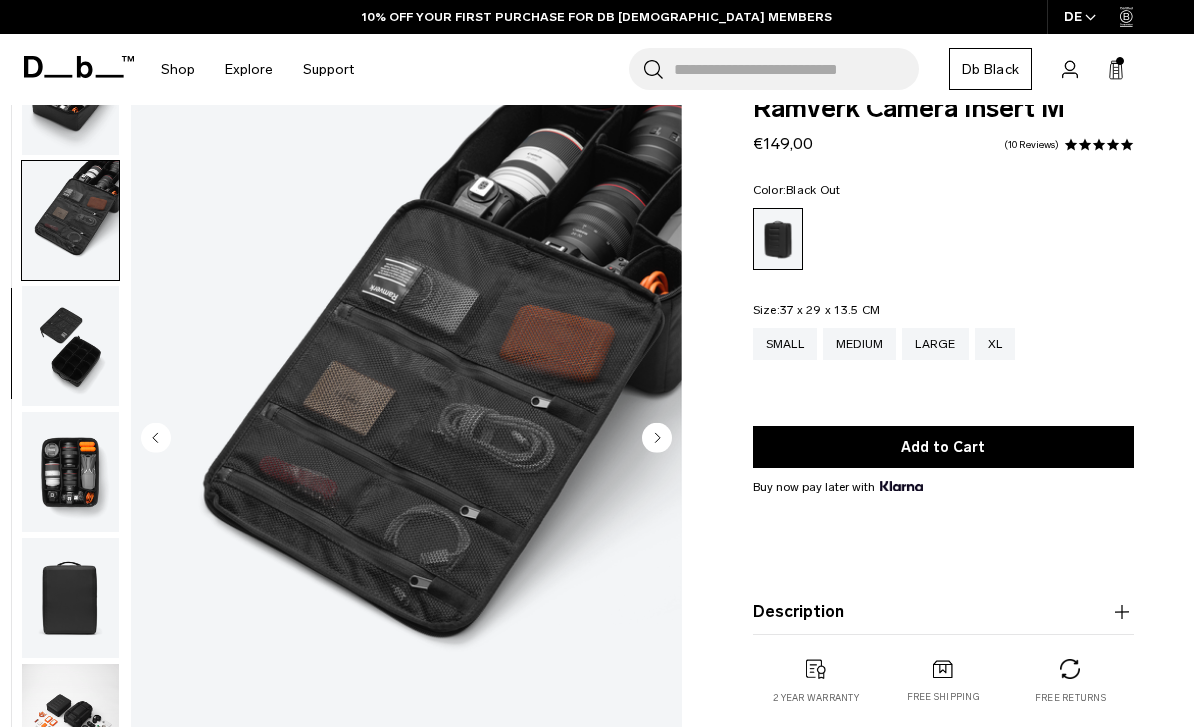 click 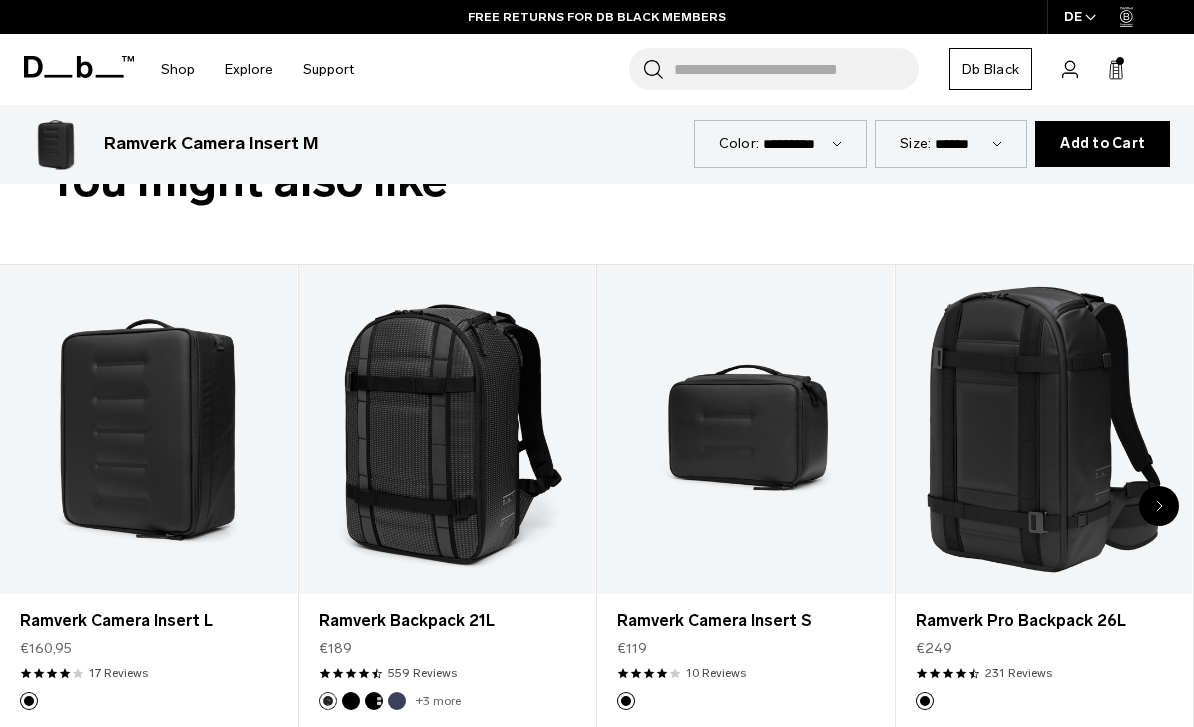scroll, scrollTop: 969, scrollLeft: 0, axis: vertical 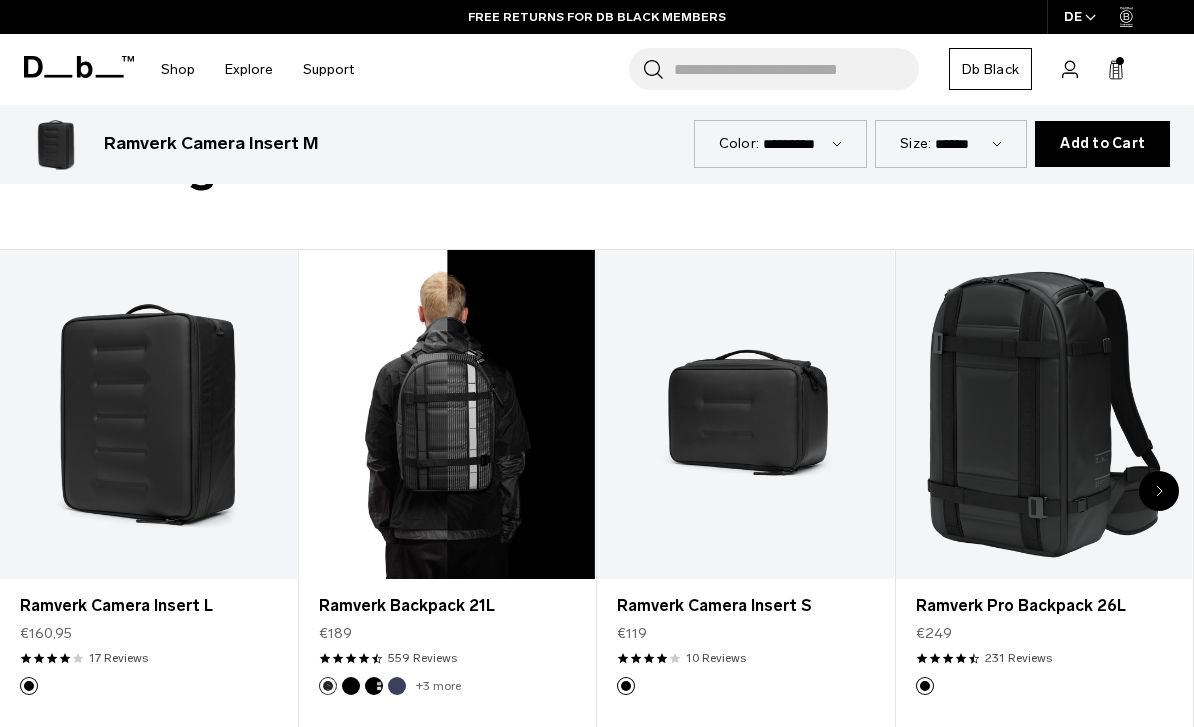 click at bounding box center [447, 414] 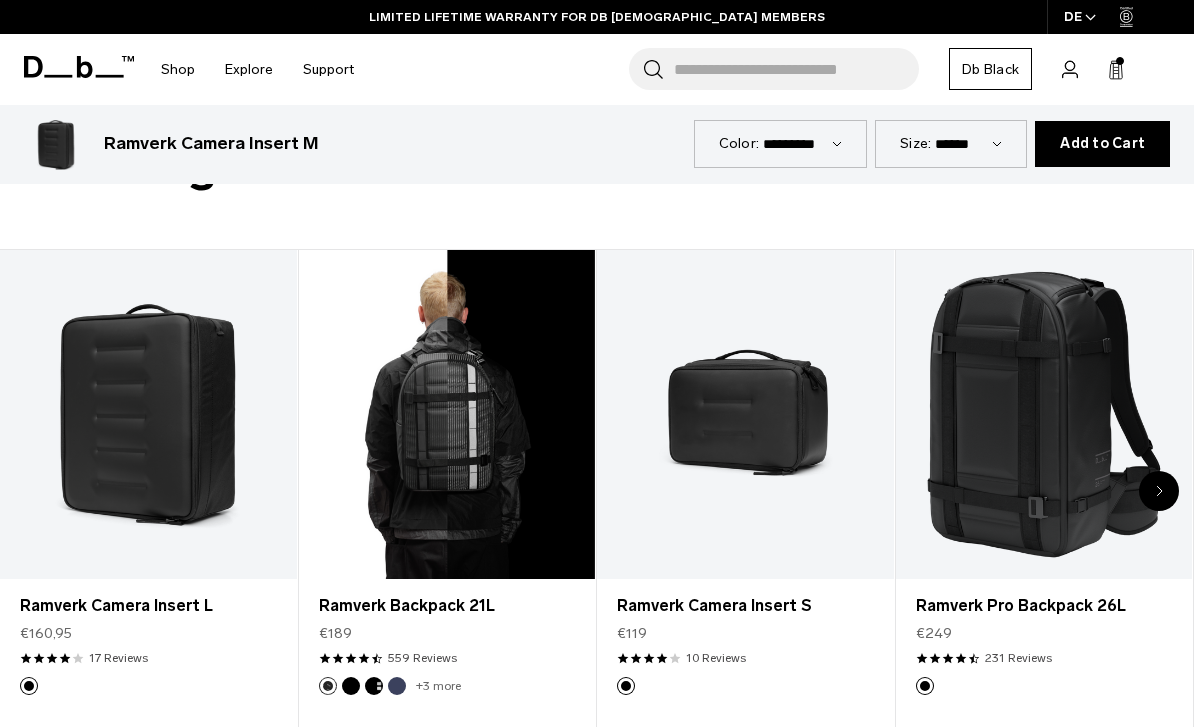 scroll, scrollTop: 1021, scrollLeft: 0, axis: vertical 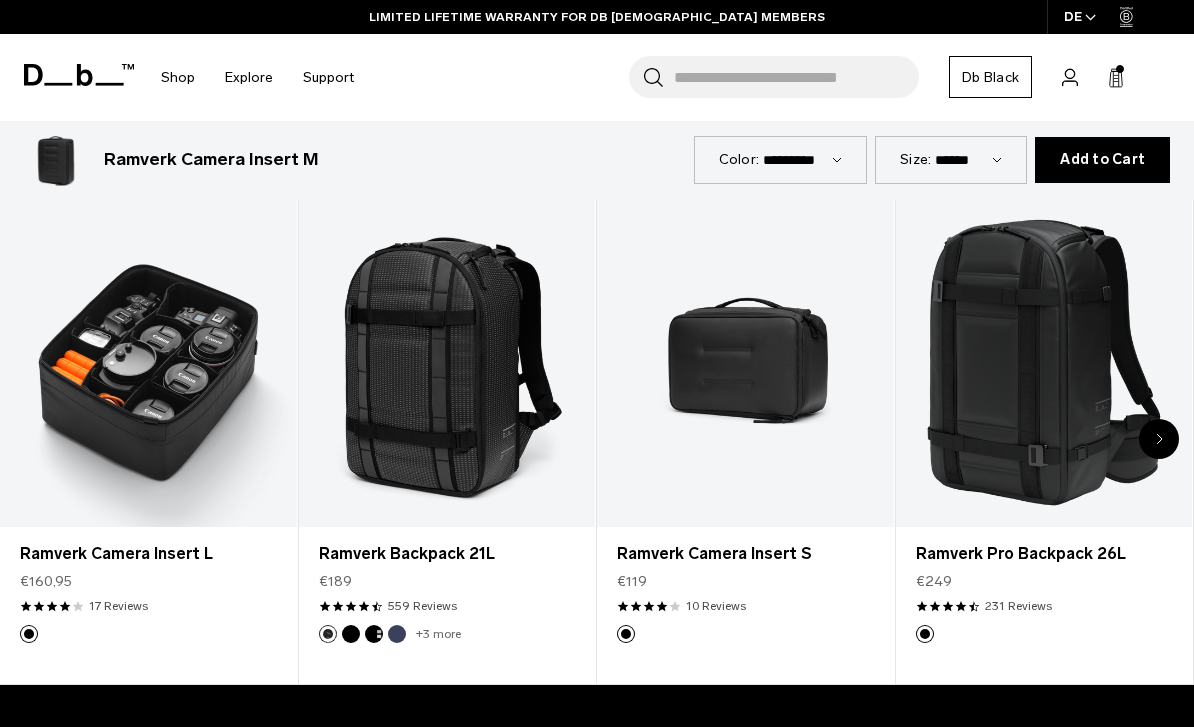 click at bounding box center [148, 362] 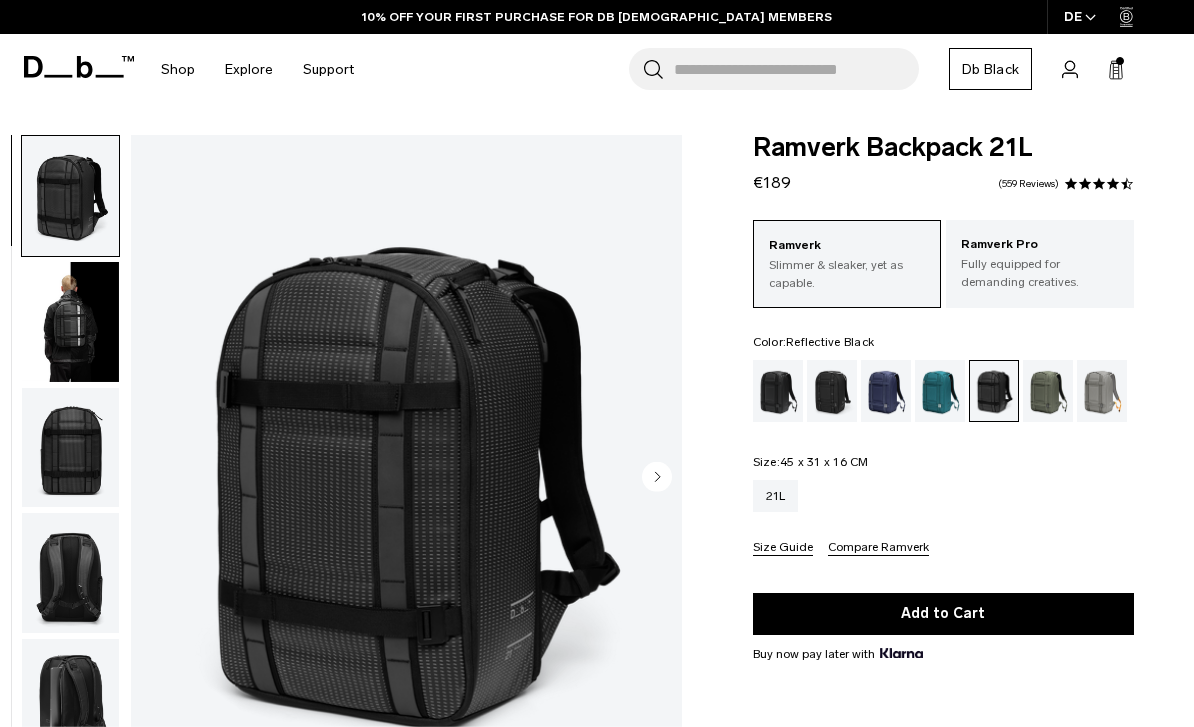 scroll, scrollTop: 0, scrollLeft: 0, axis: both 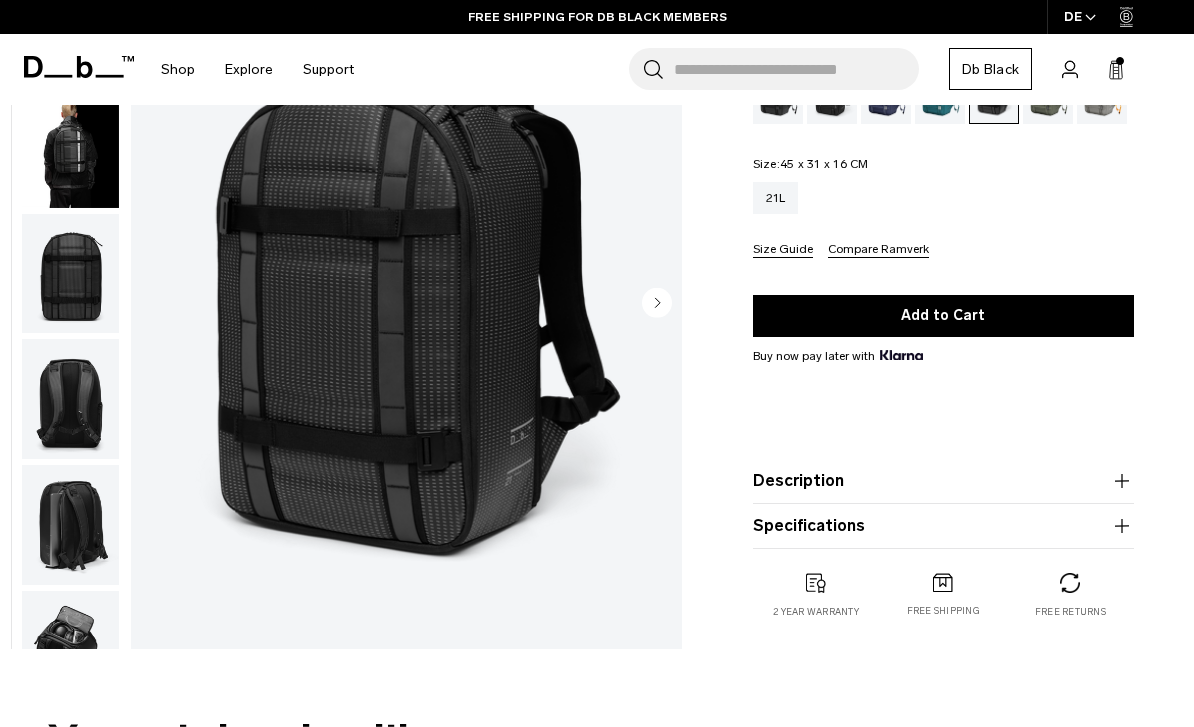 click 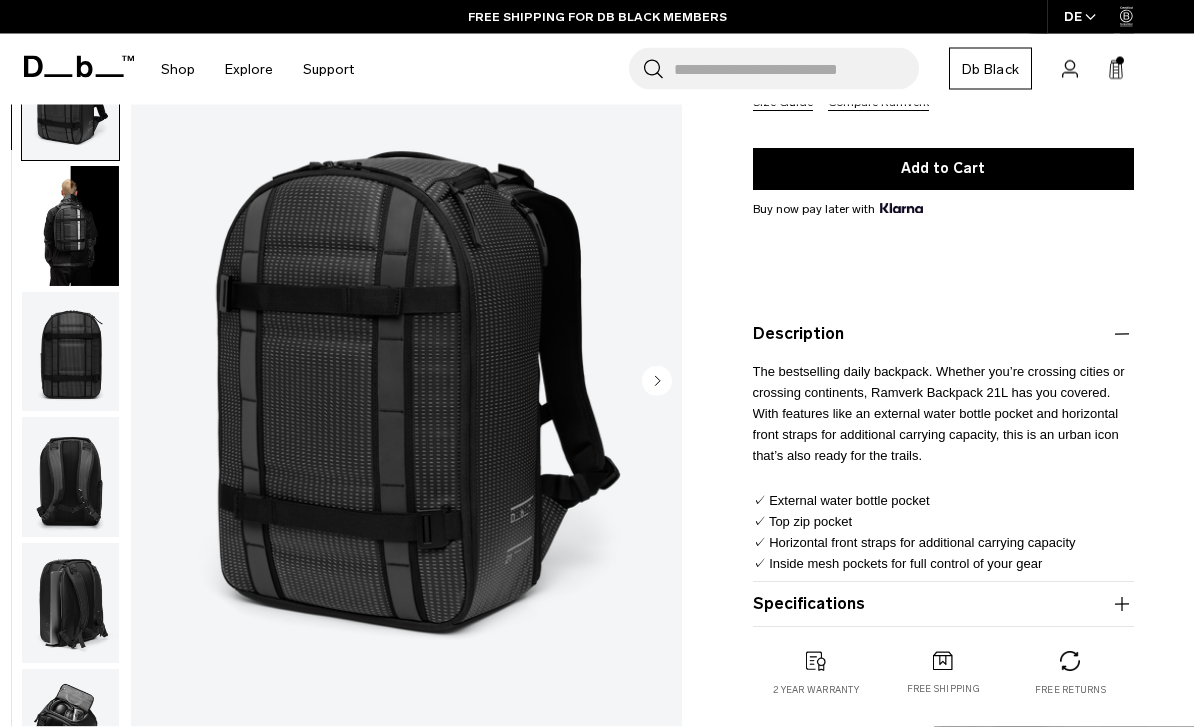 scroll, scrollTop: 451, scrollLeft: 0, axis: vertical 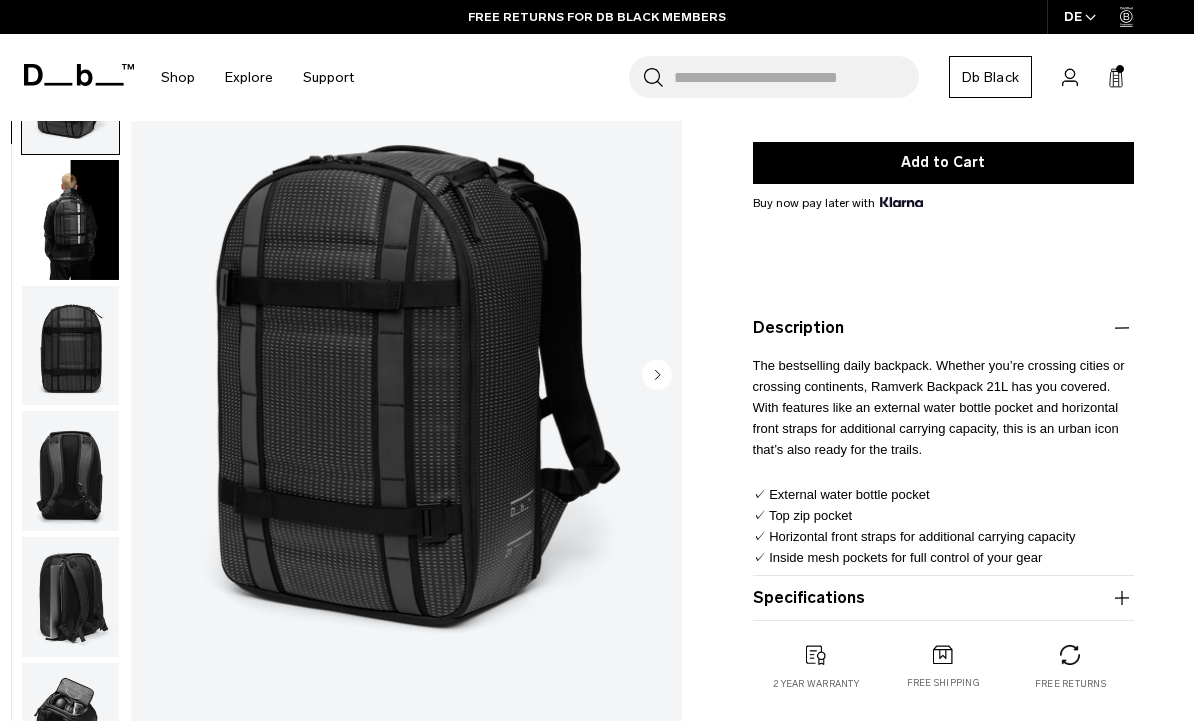 click 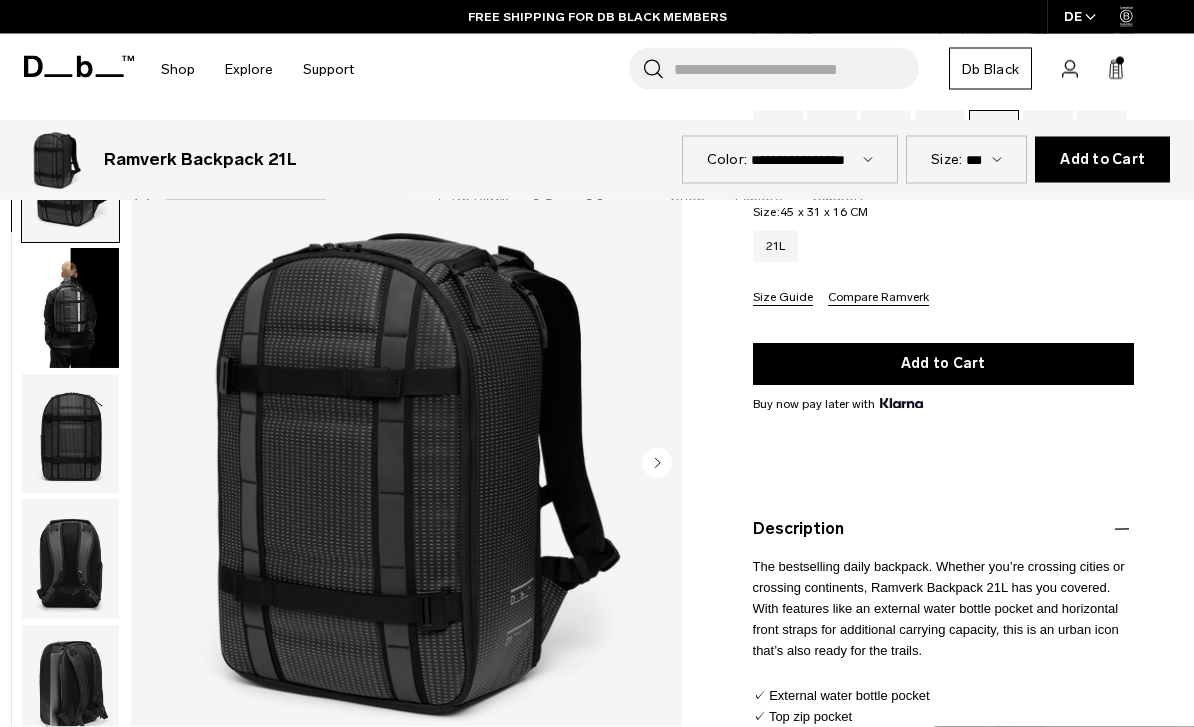 scroll, scrollTop: 0, scrollLeft: 0, axis: both 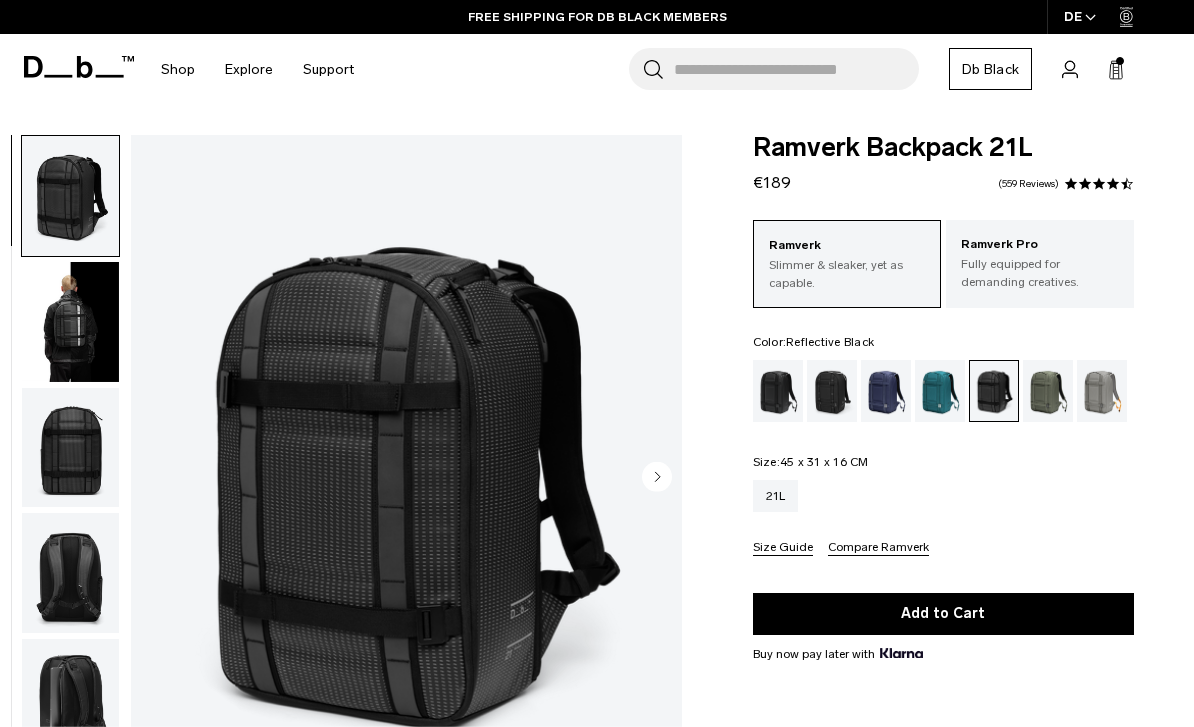 click on "Add to Cart" at bounding box center [943, 614] 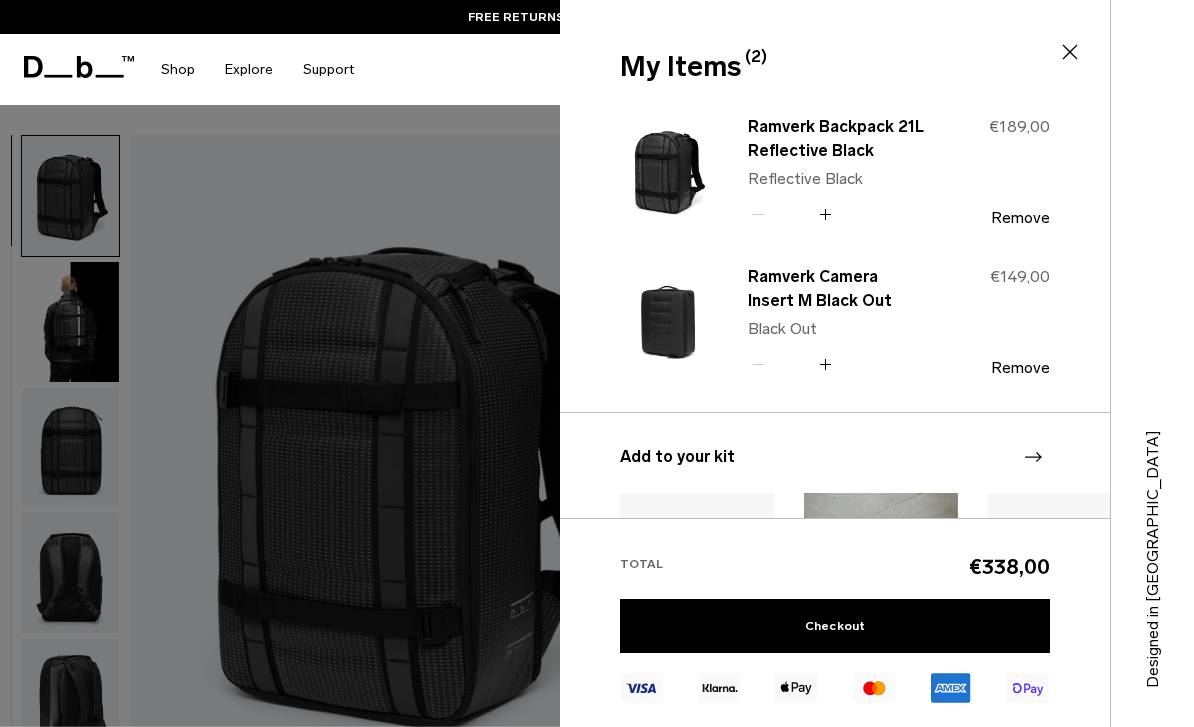click at bounding box center (597, 363) 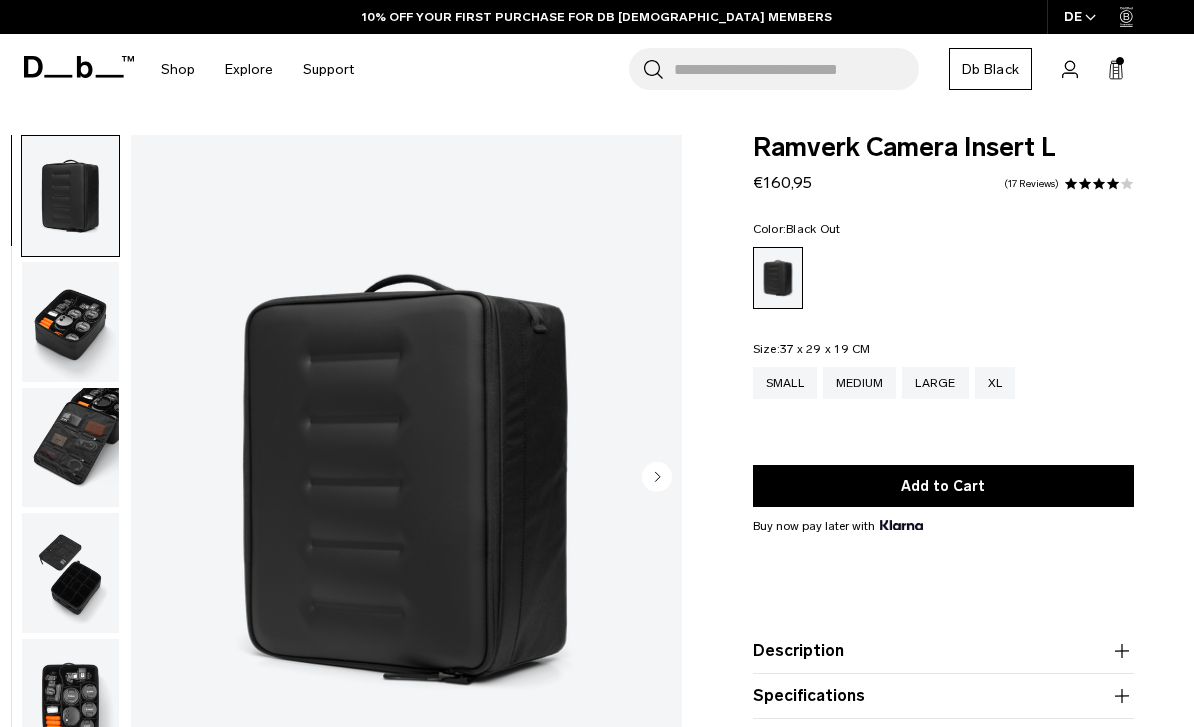 scroll, scrollTop: 142, scrollLeft: 0, axis: vertical 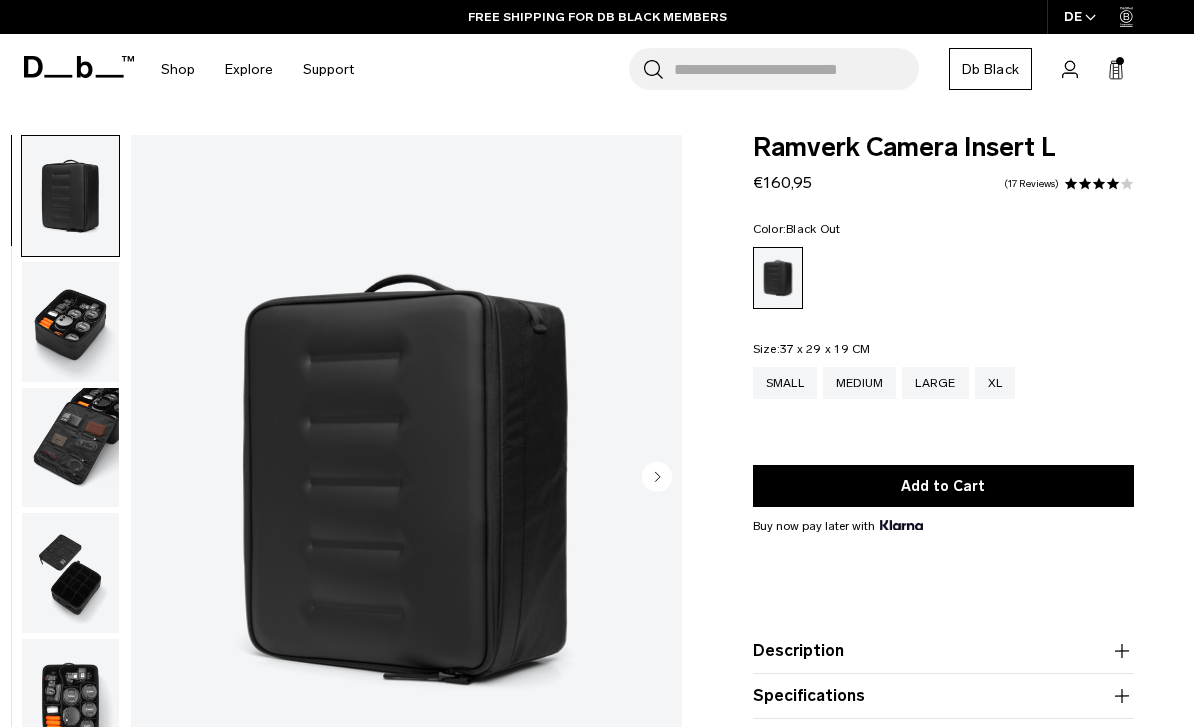 click at bounding box center [70, 322] 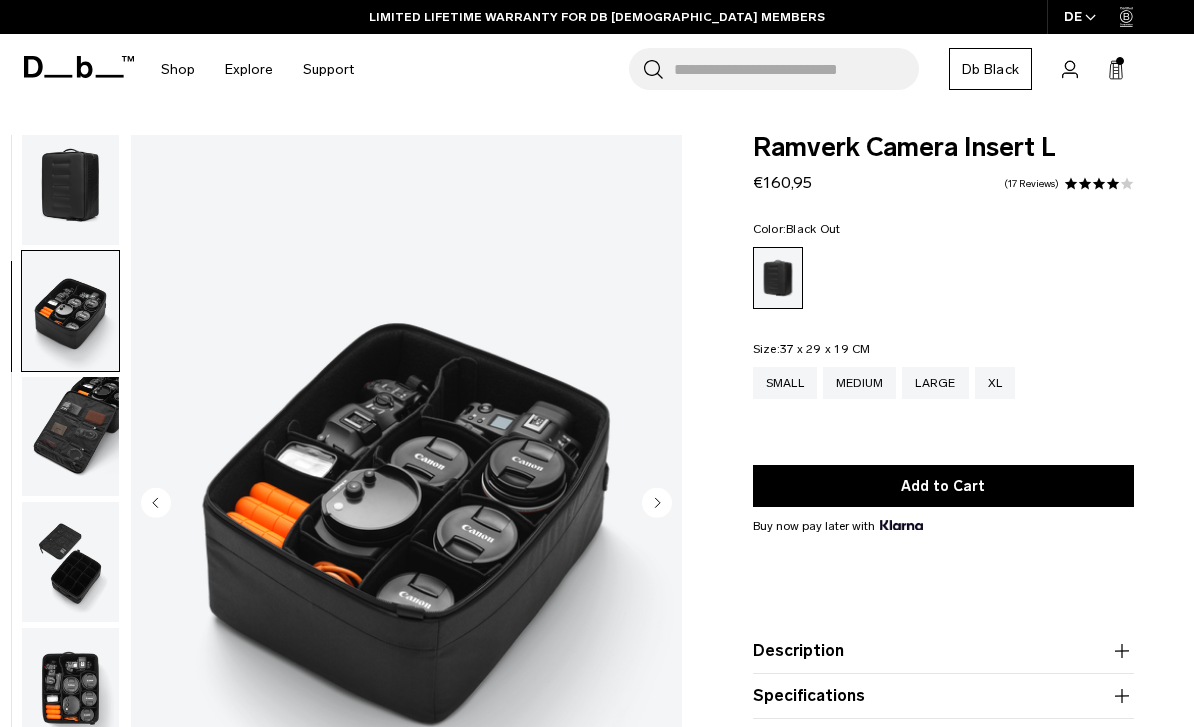 scroll, scrollTop: 0, scrollLeft: 0, axis: both 